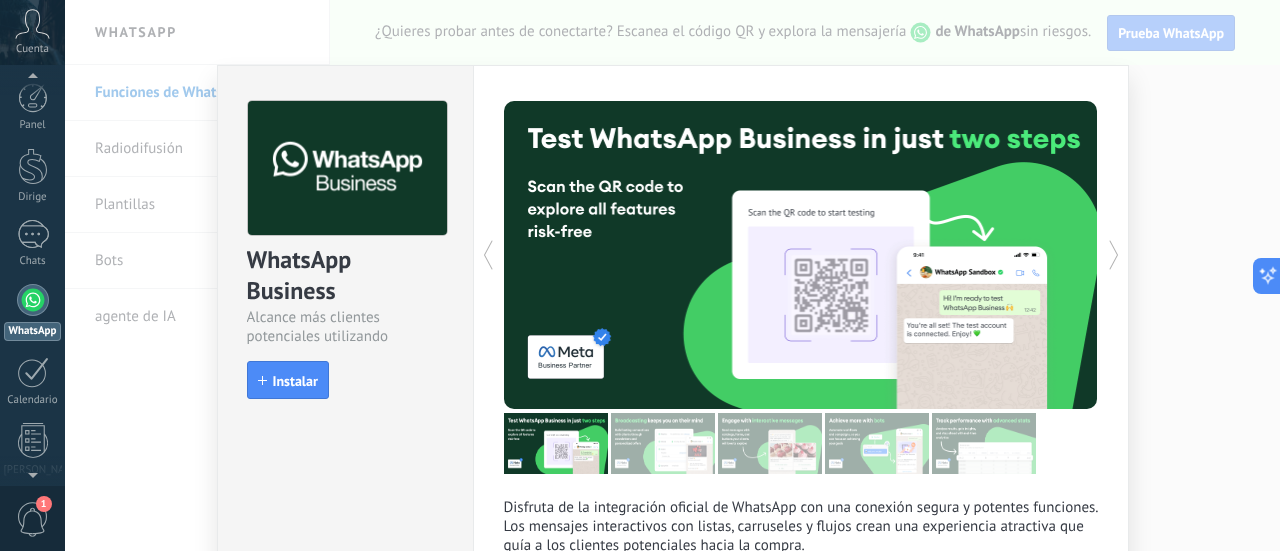 scroll, scrollTop: 0, scrollLeft: 0, axis: both 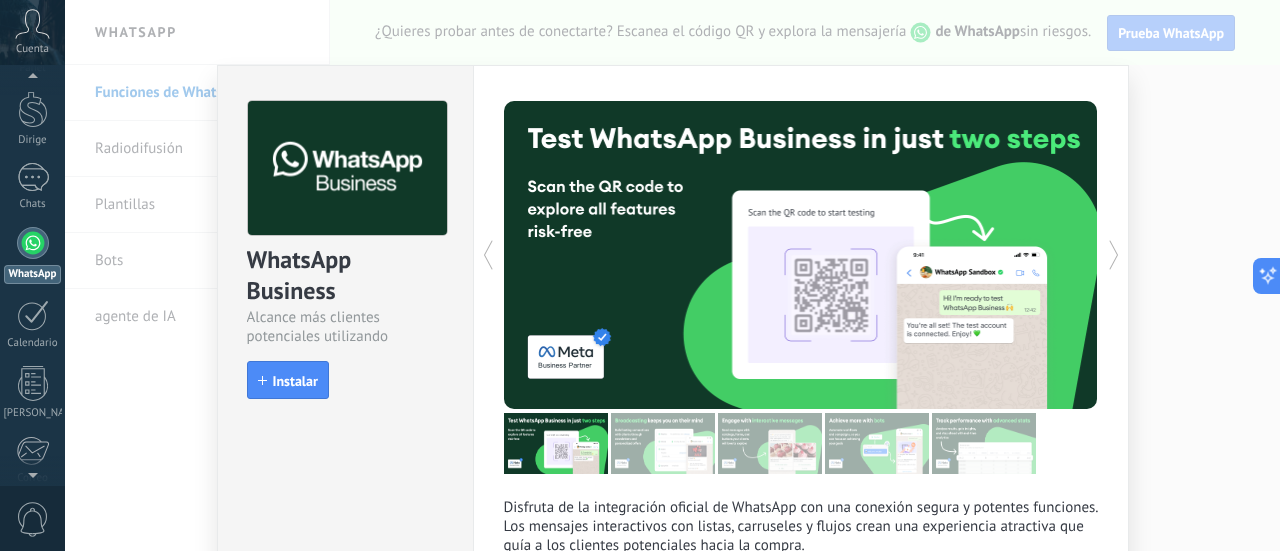 click on "WhatsApp Business Alcance más clientes potenciales utilizando potentes herramientas de WhatsApp instalar Instalar Disfruta de la integración oficial de WhatsApp con una conexión segura y potentes funciones. Los mensajes interactivos con listas, carruseles y flujos crean una experiencia atractiva que guía a los clientes potenciales hacia la compra.    Disponible en todos los planes. Kommo es gratuita por esta integración. Difundir o iniciar conversaciones puede conllevar cargos.  Más información. más ¿Necesitas una prueba?    Escanea el código QR    para ver cómo funciona la mensajería." at bounding box center (672, 275) 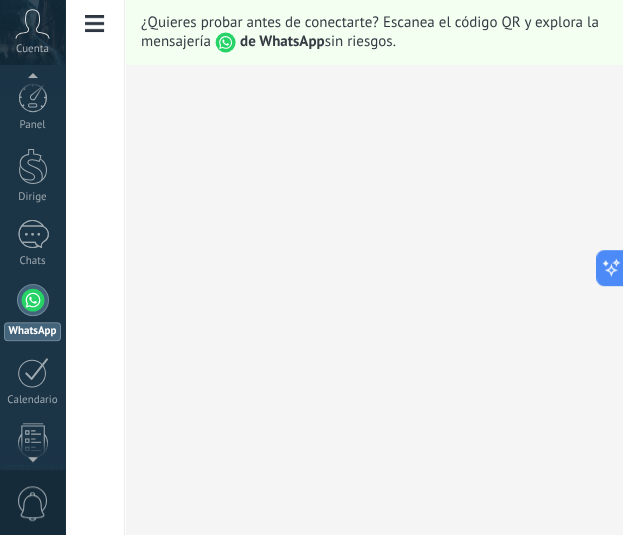 scroll, scrollTop: 57, scrollLeft: 0, axis: vertical 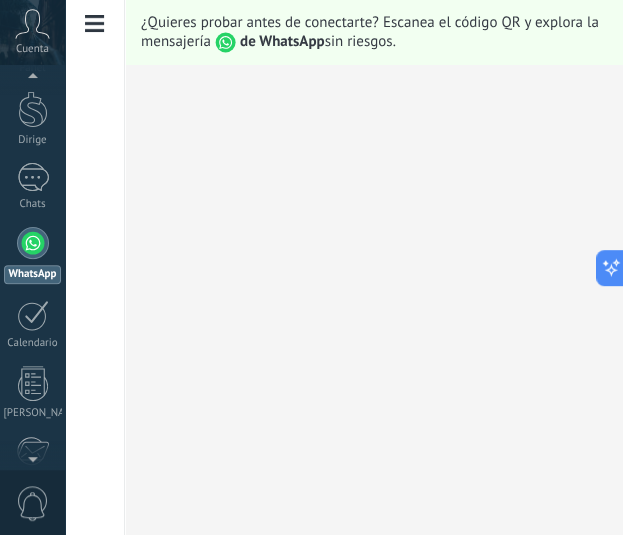click at bounding box center [95, 24] 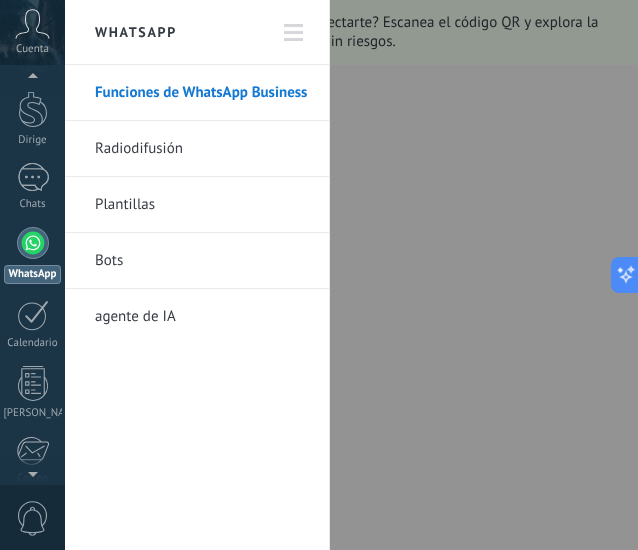 click at bounding box center [294, 33] 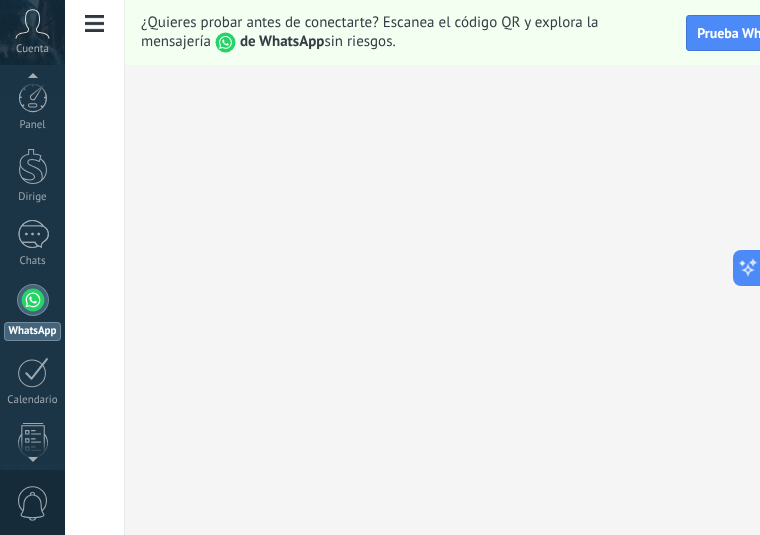 scroll, scrollTop: 57, scrollLeft: 0, axis: vertical 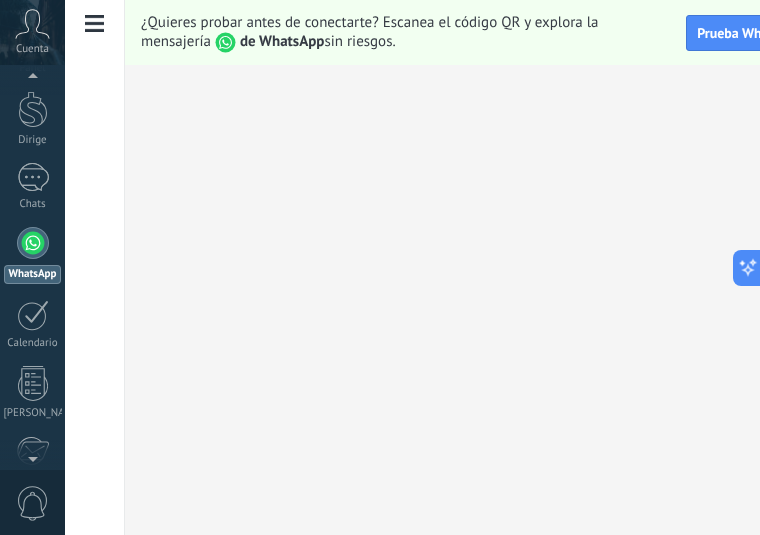 click at bounding box center (95, 24) 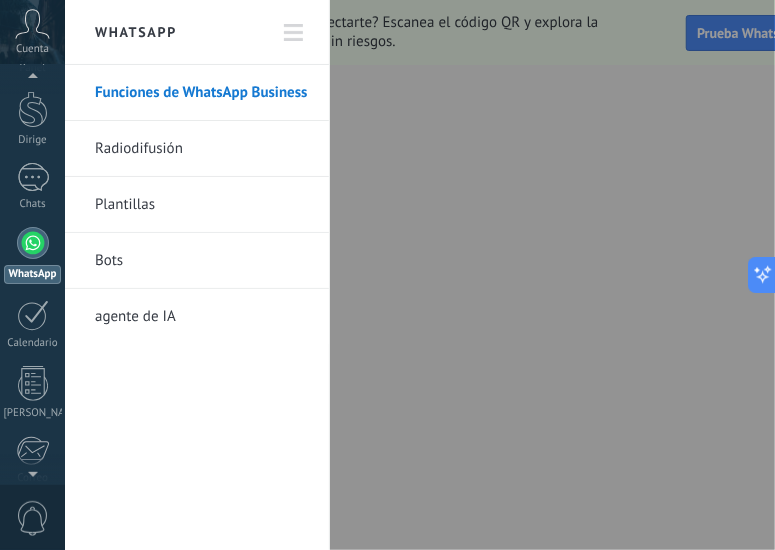 click on "Bots" at bounding box center (202, 261) 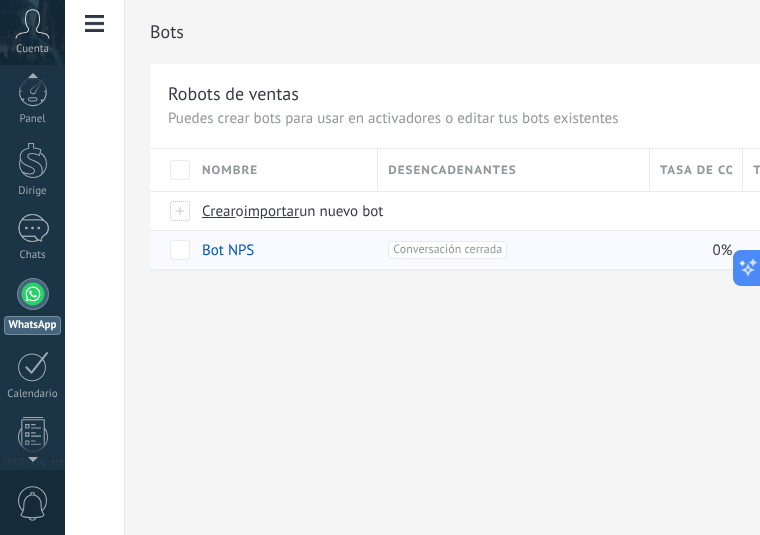 scroll, scrollTop: 57, scrollLeft: 0, axis: vertical 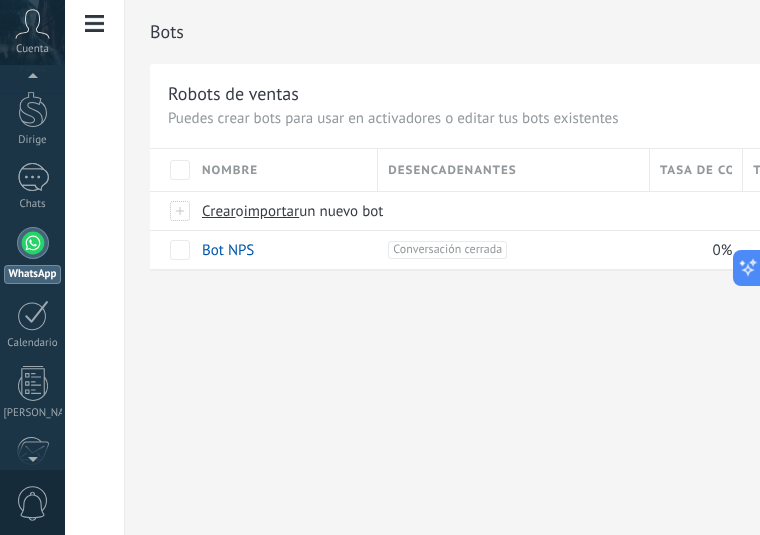 click at bounding box center (95, 24) 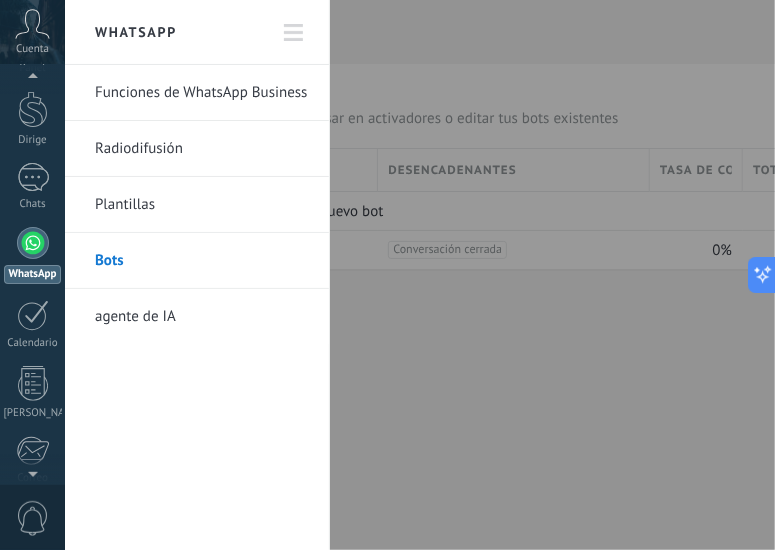 click on "Plantillas" at bounding box center (202, 205) 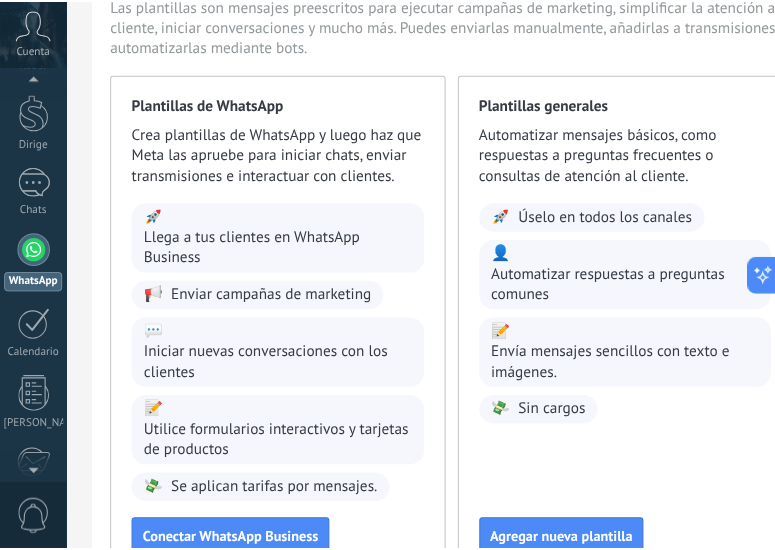 scroll, scrollTop: 219, scrollLeft: 0, axis: vertical 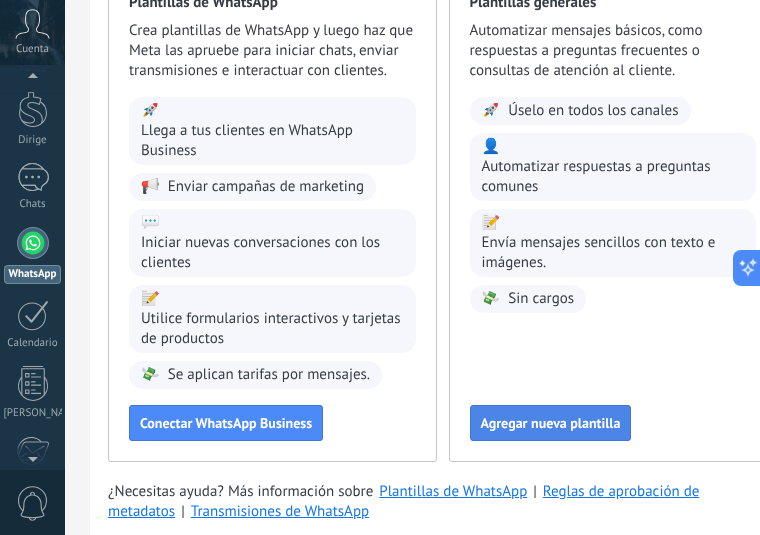 click on "Agregar nueva plantilla" at bounding box center (551, 423) 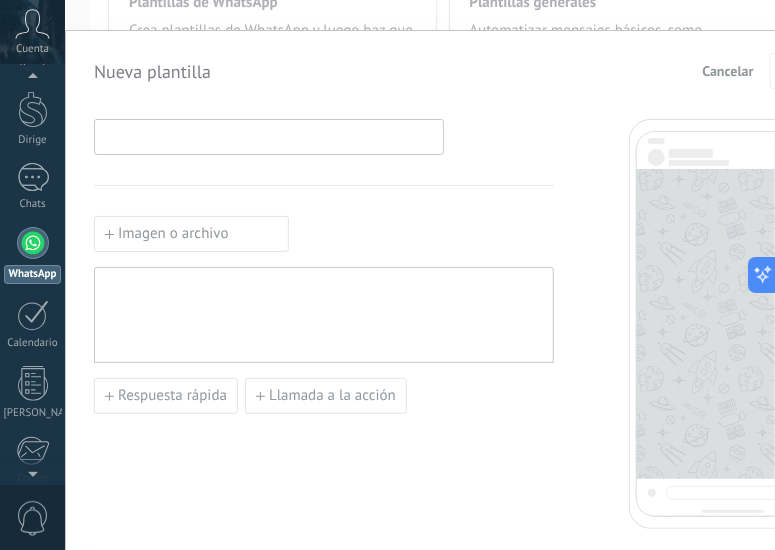 click at bounding box center [269, 136] 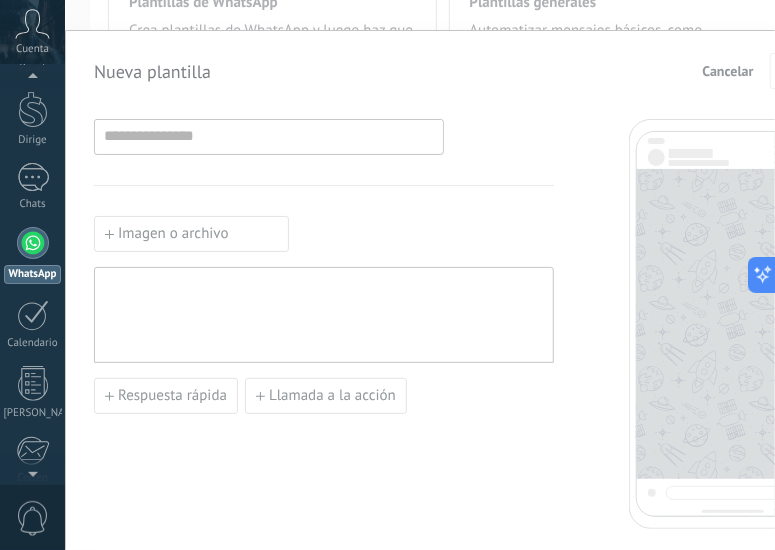 click at bounding box center [33, 243] 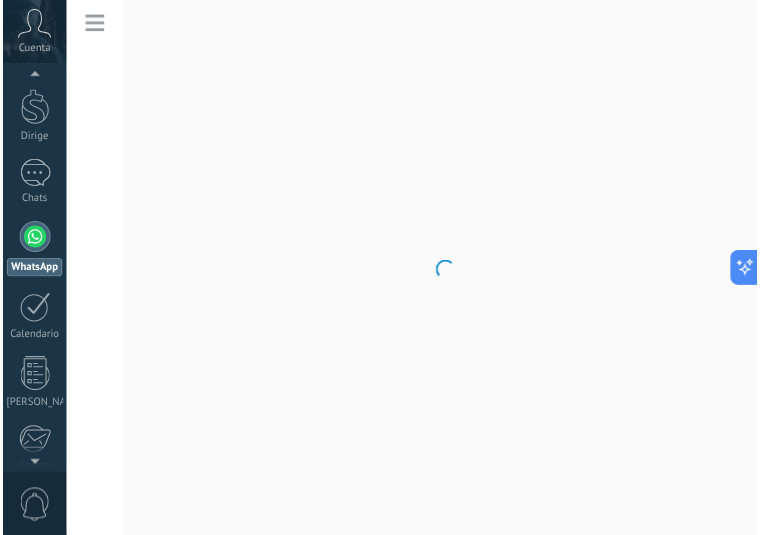 scroll, scrollTop: 0, scrollLeft: 0, axis: both 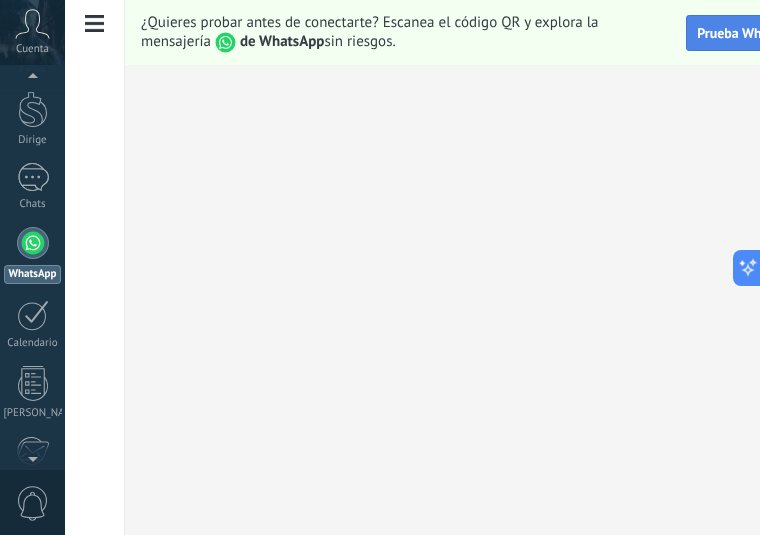 click on "Prueba WhatsApp" at bounding box center [750, 33] 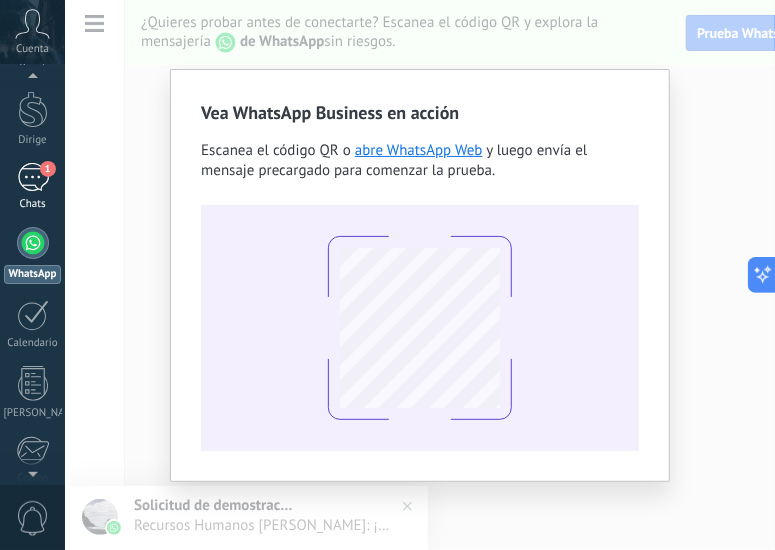 click on "1" at bounding box center (33, 177) 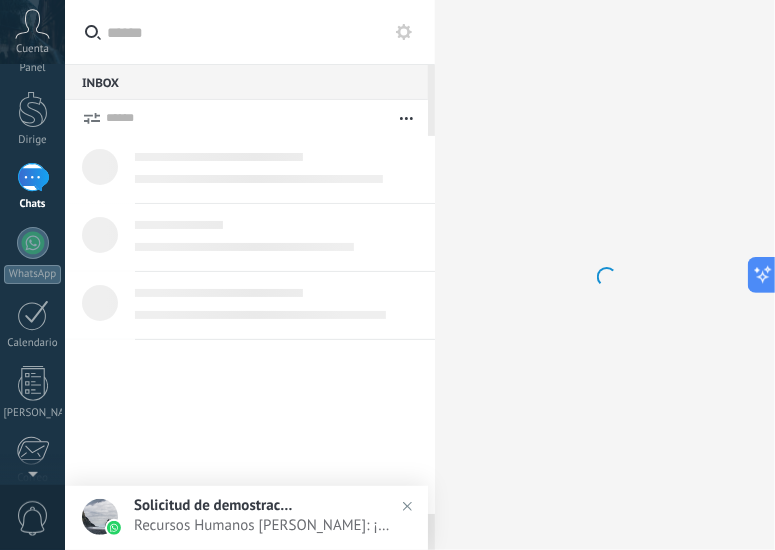 scroll, scrollTop: 0, scrollLeft: 0, axis: both 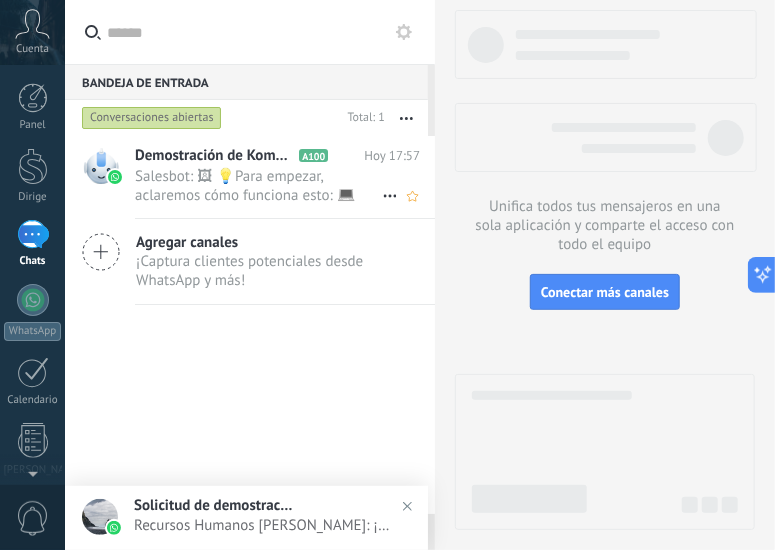 click on "Salesbot: 🖼 💡Para empezar, aclaremos cómo funciona esto: 💻 Kommo = La vista del agente: el perfil del cliente potencial representa al agente..." at bounding box center (256, 214) 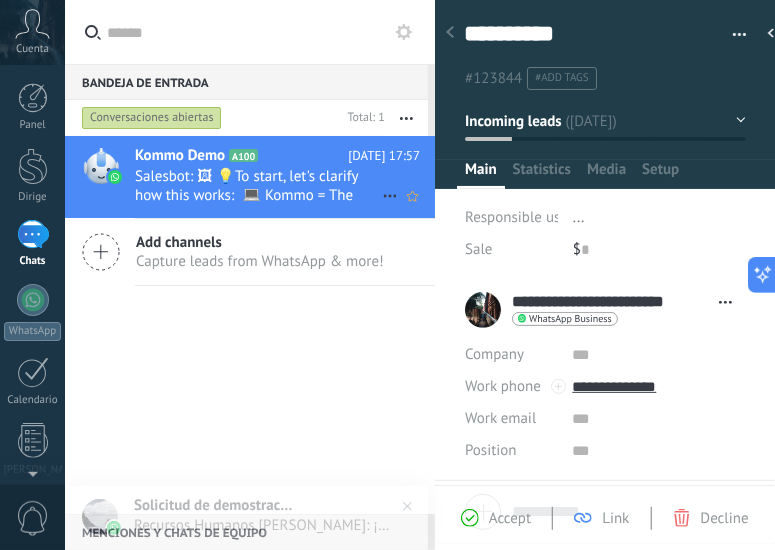 scroll, scrollTop: 30, scrollLeft: 0, axis: vertical 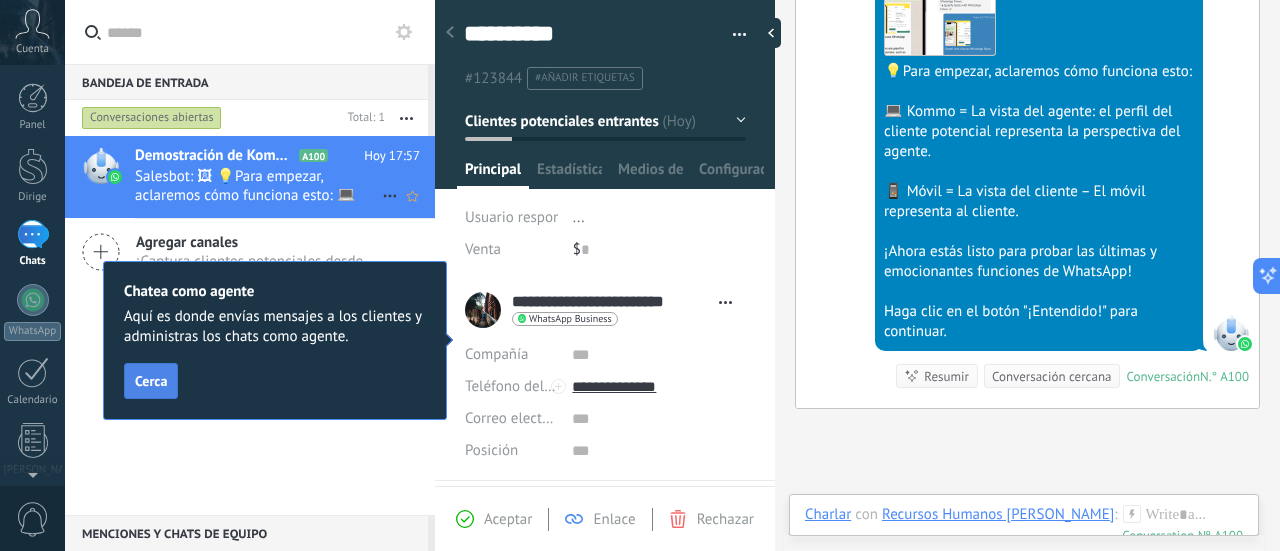 click on "Cerca" at bounding box center [151, 381] 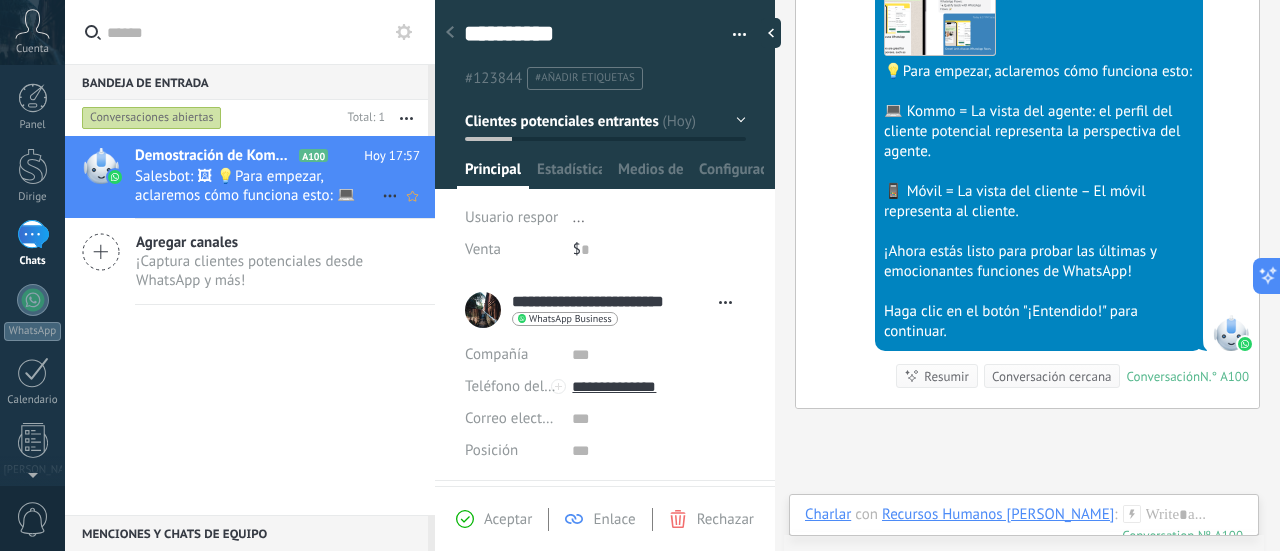 click on "Compañía" at bounding box center (496, 354) 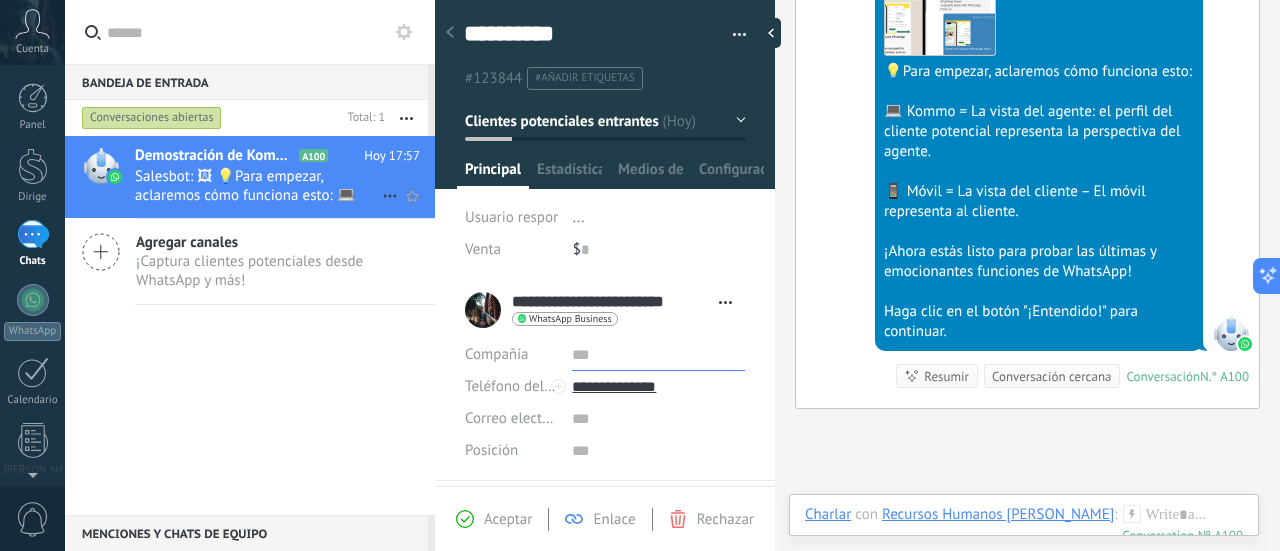 click at bounding box center [658, 355] 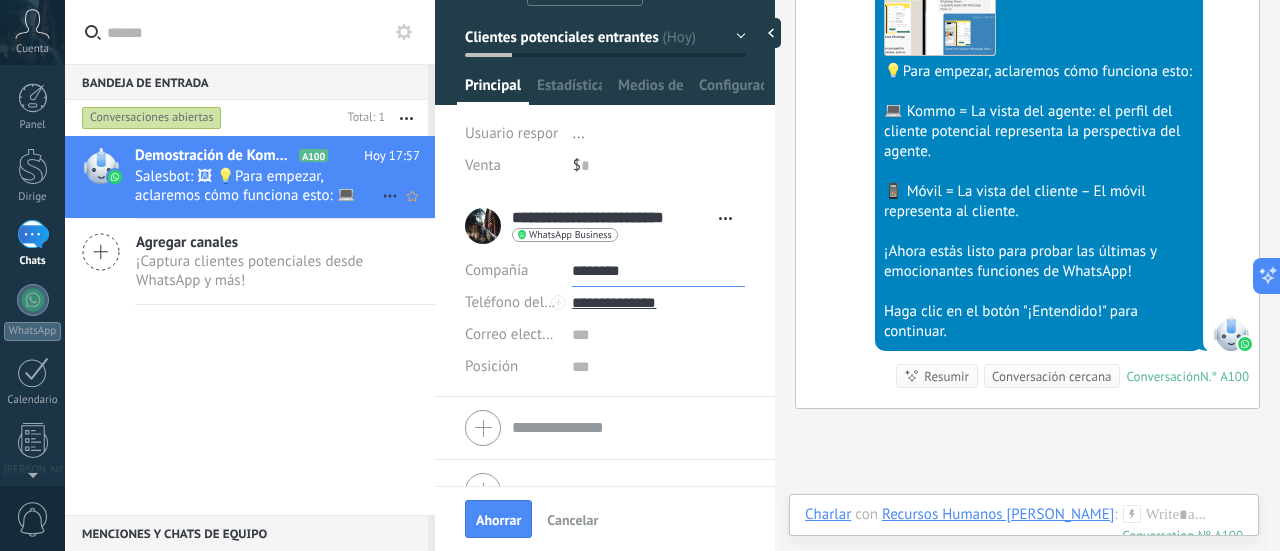 scroll, scrollTop: 100, scrollLeft: 0, axis: vertical 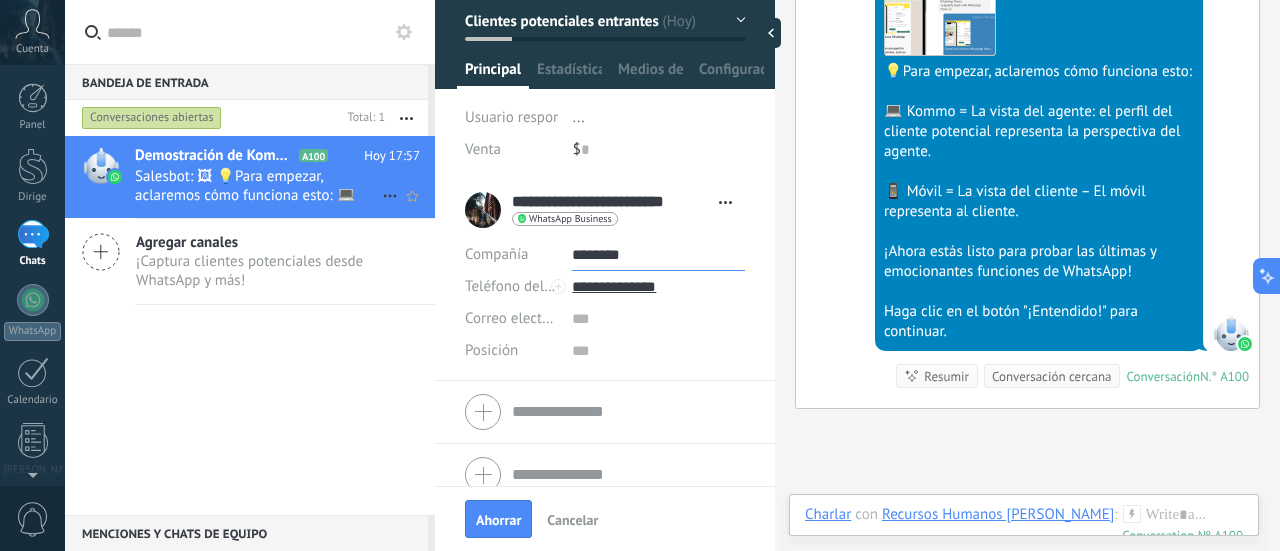 type on "********" 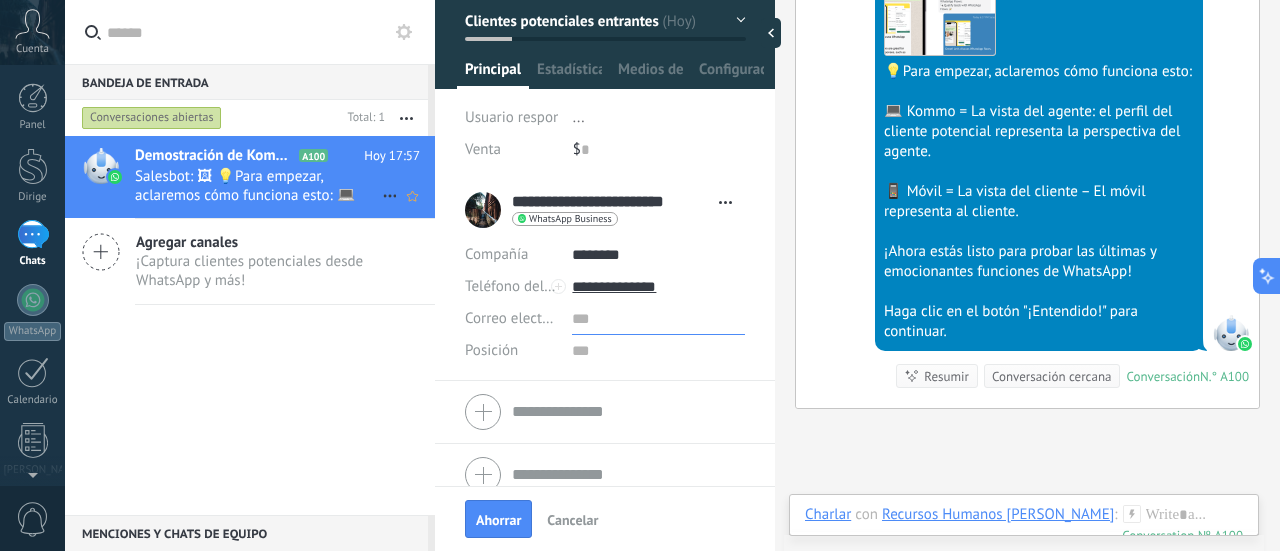 click at bounding box center (658, 319) 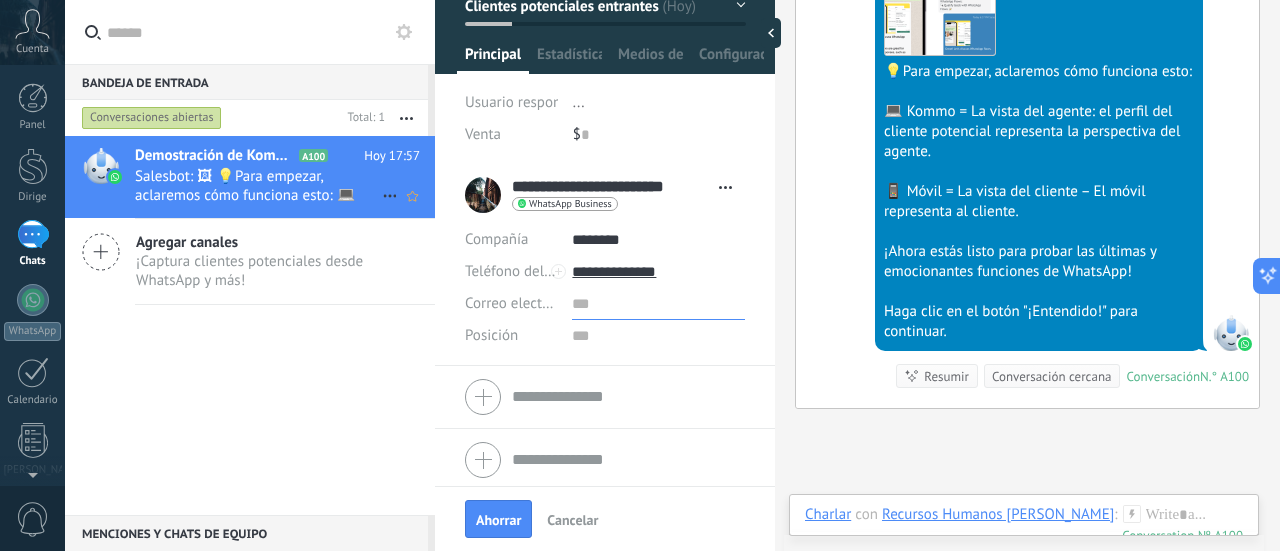 scroll, scrollTop: 118, scrollLeft: 0, axis: vertical 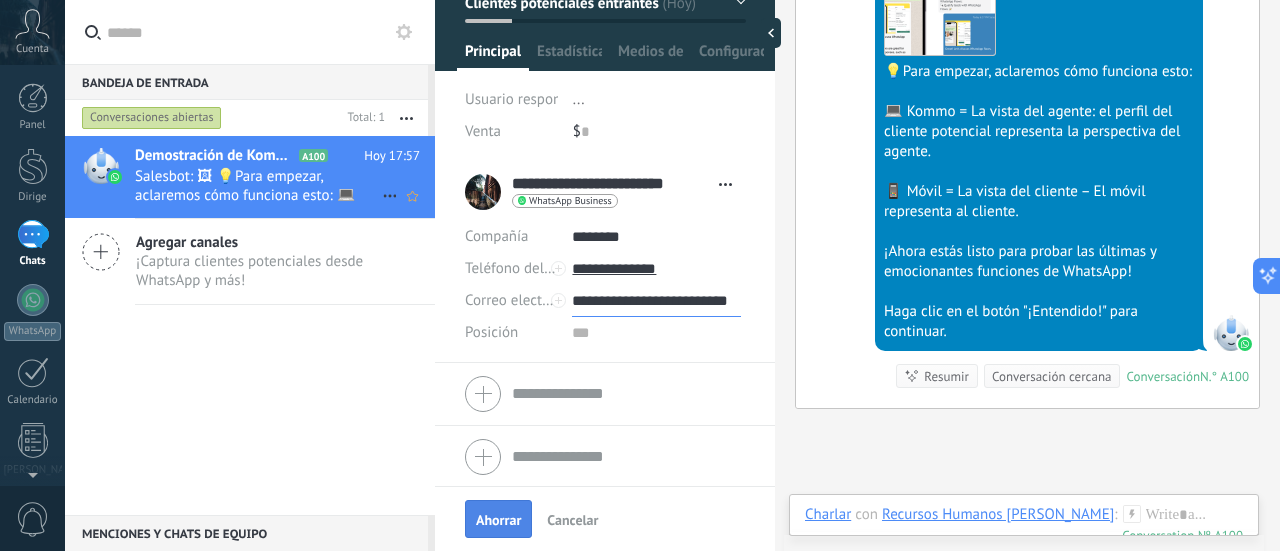 type on "**********" 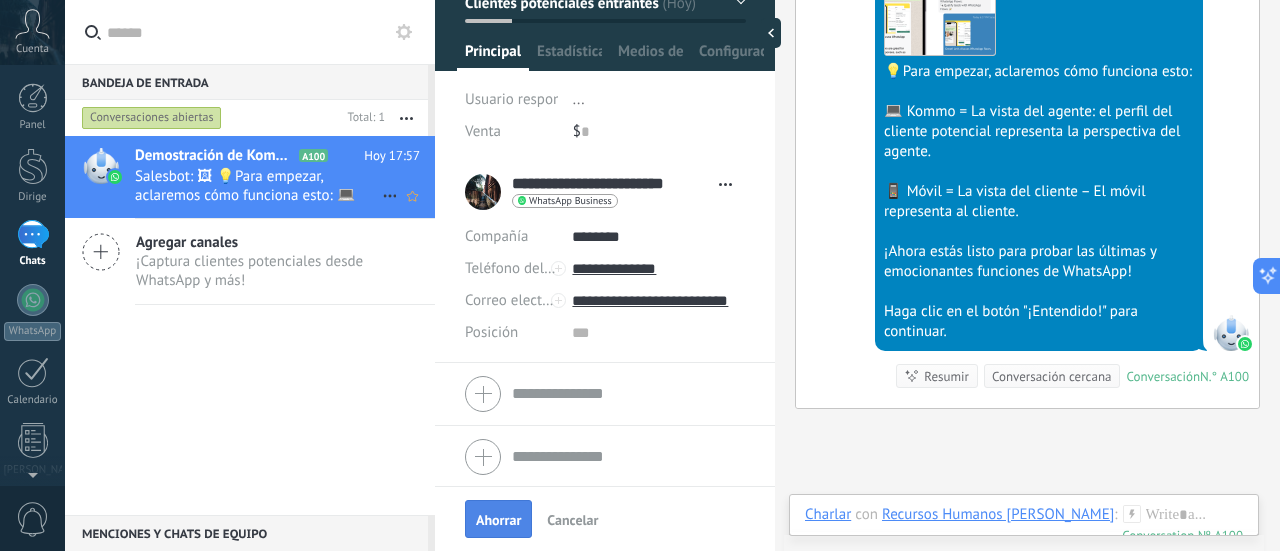 scroll, scrollTop: 0, scrollLeft: 0, axis: both 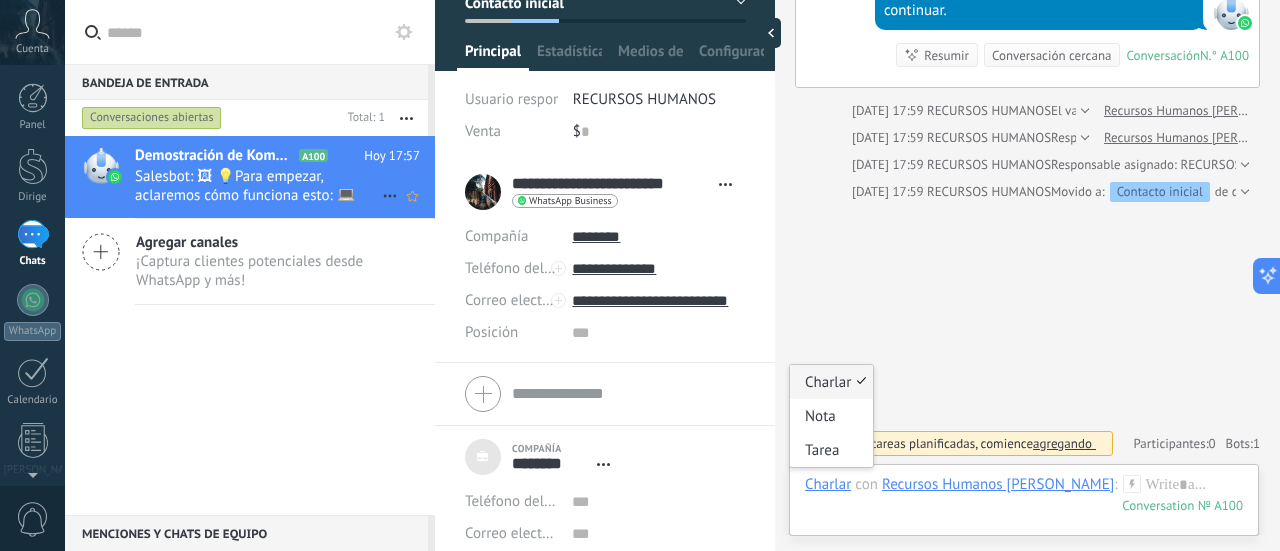 click on "Charlar" at bounding box center (828, 484) 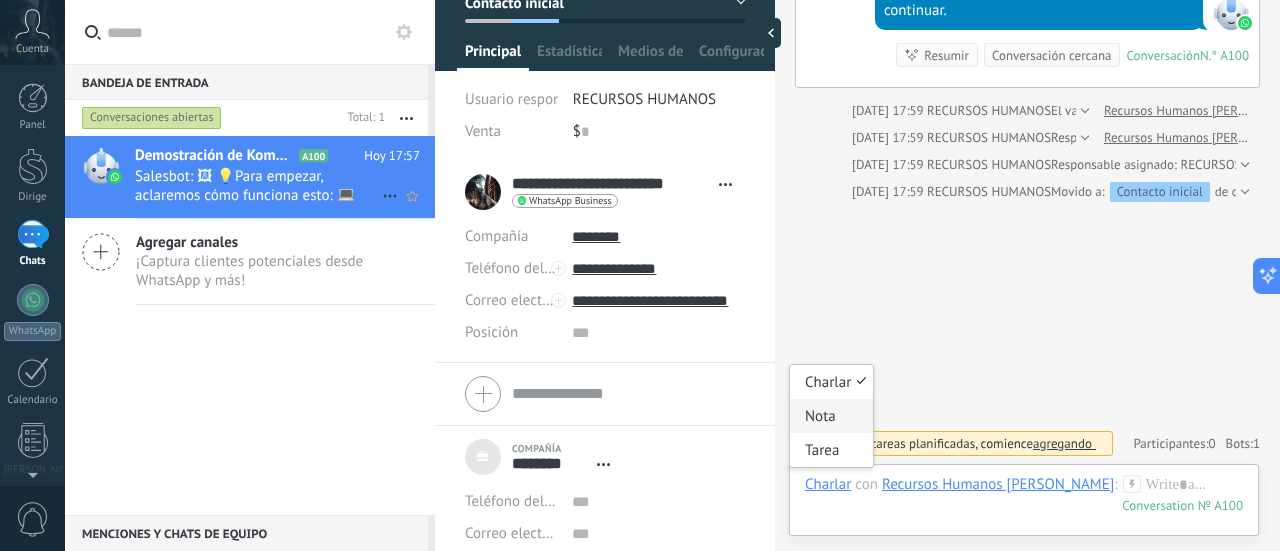 click on "Nota" at bounding box center (820, 416) 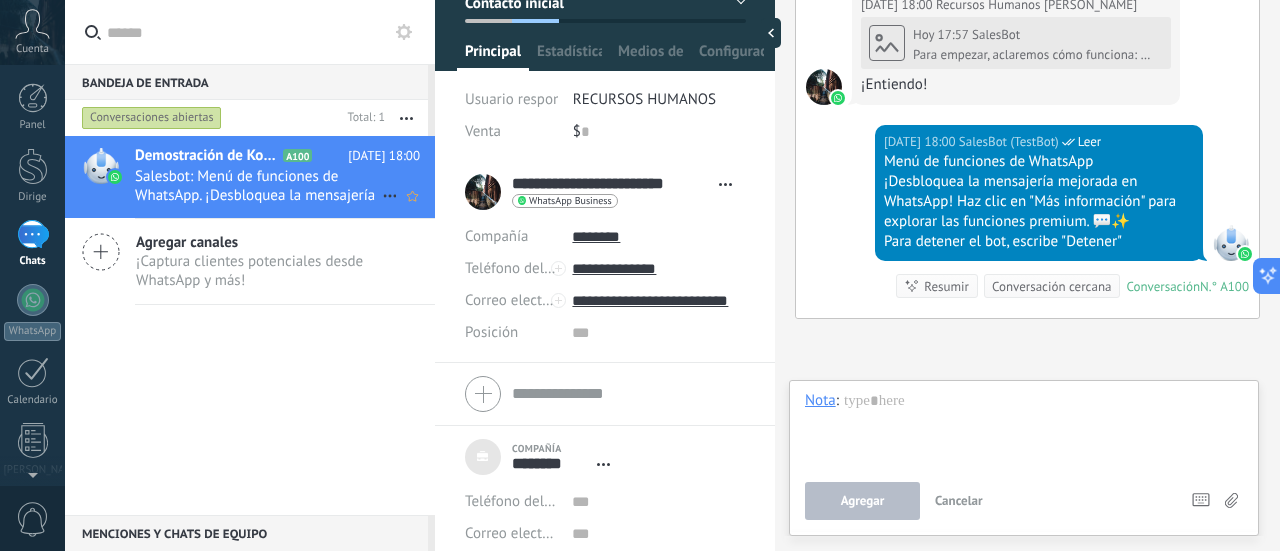 scroll, scrollTop: 1376, scrollLeft: 0, axis: vertical 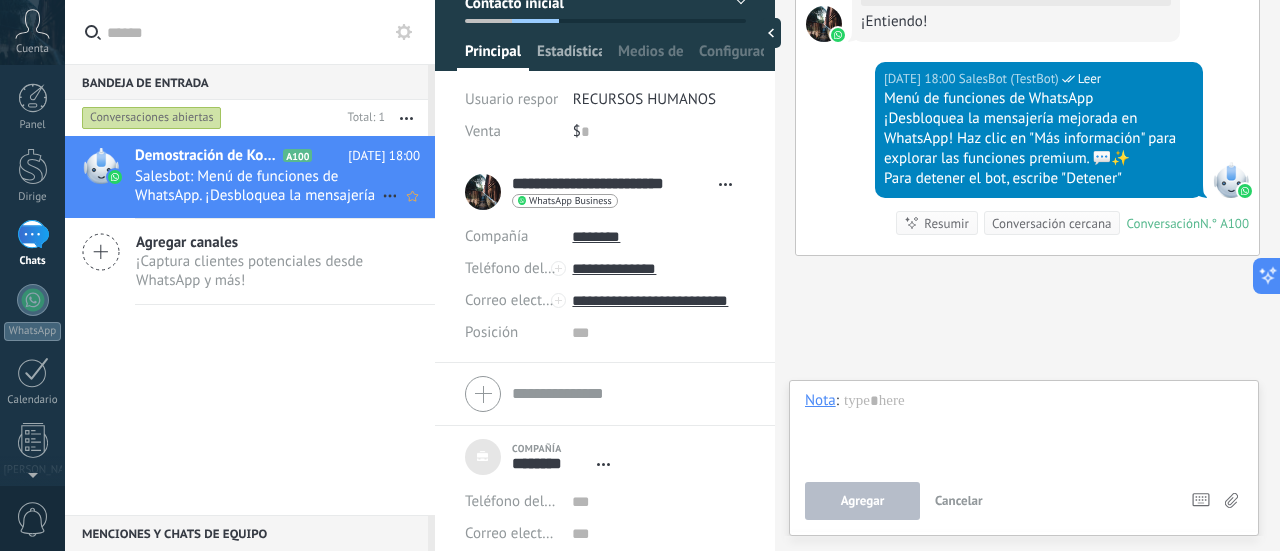 click on "Estadística" at bounding box center [571, 51] 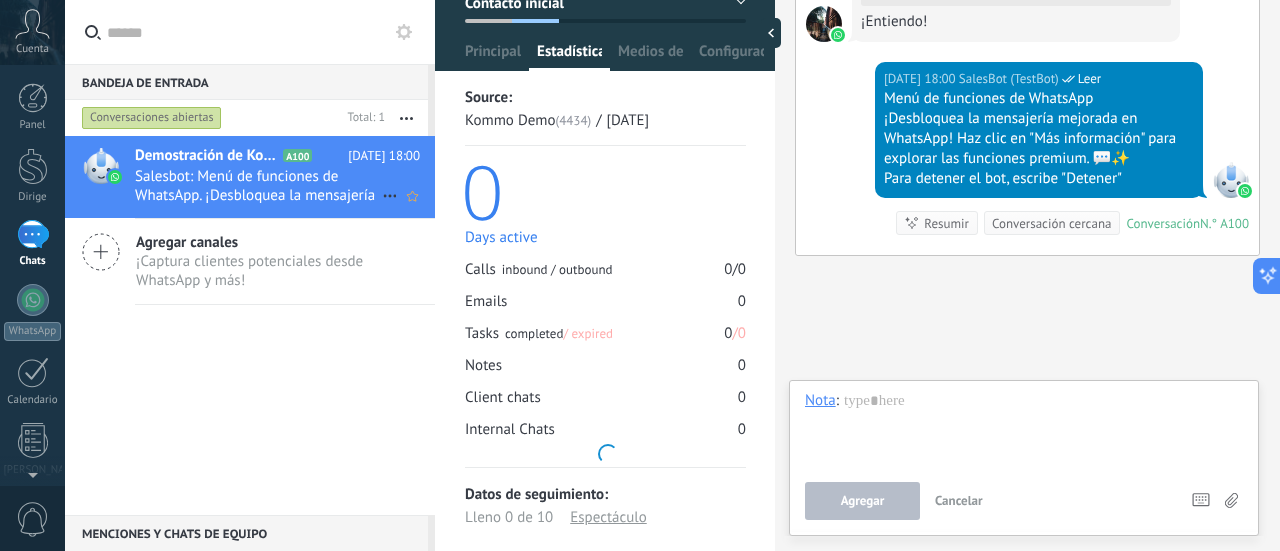 scroll, scrollTop: 0, scrollLeft: 0, axis: both 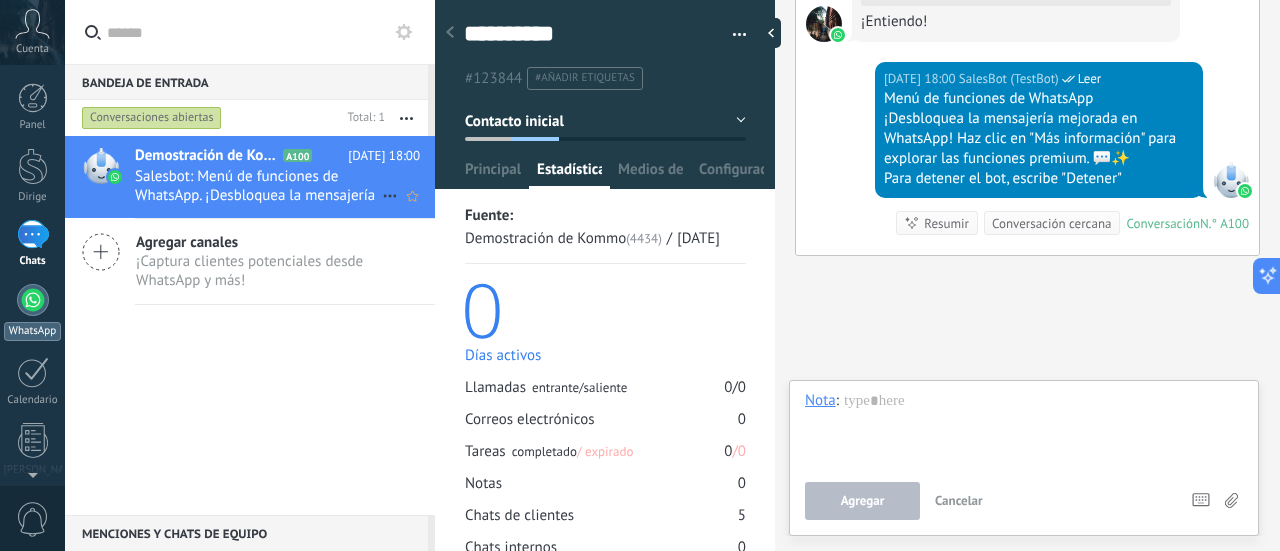 click at bounding box center [33, 300] 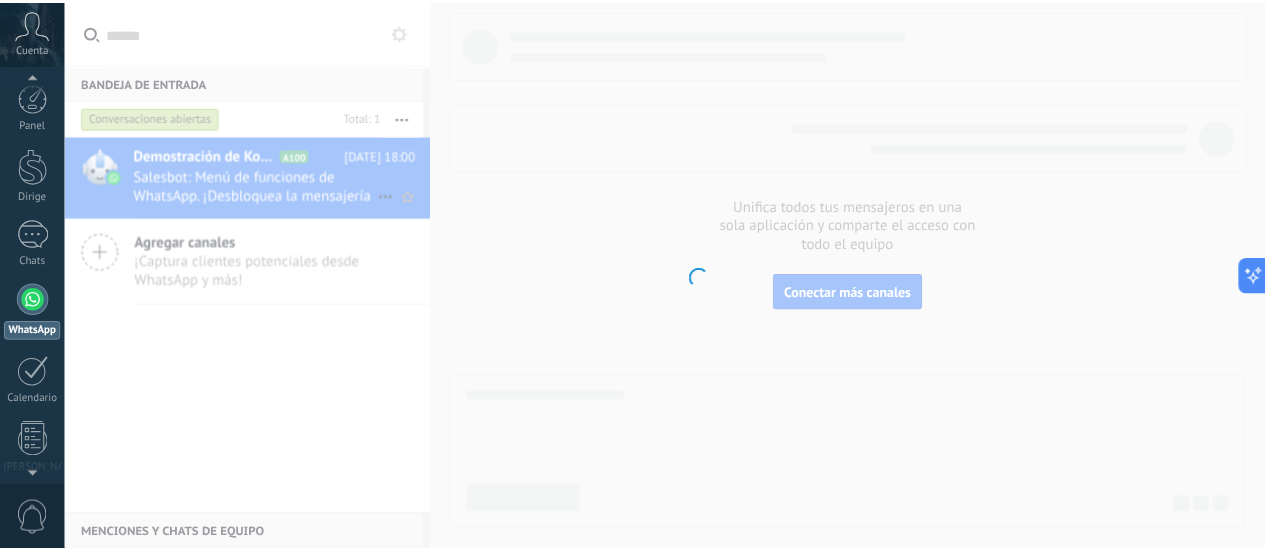 scroll, scrollTop: 57, scrollLeft: 0, axis: vertical 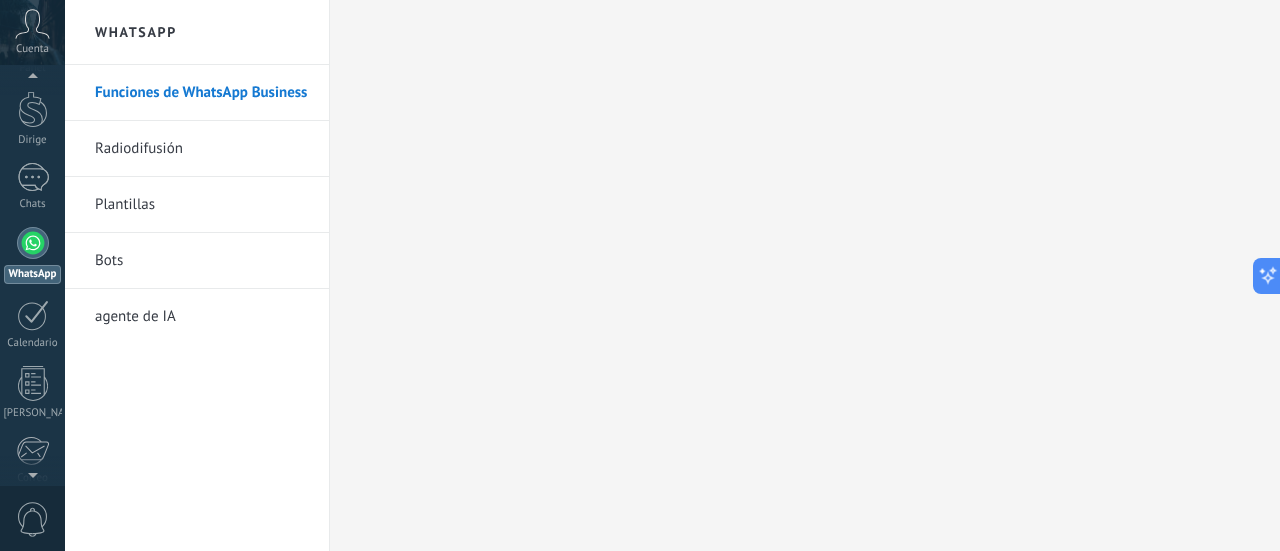click on "Plantillas" at bounding box center [125, 204] 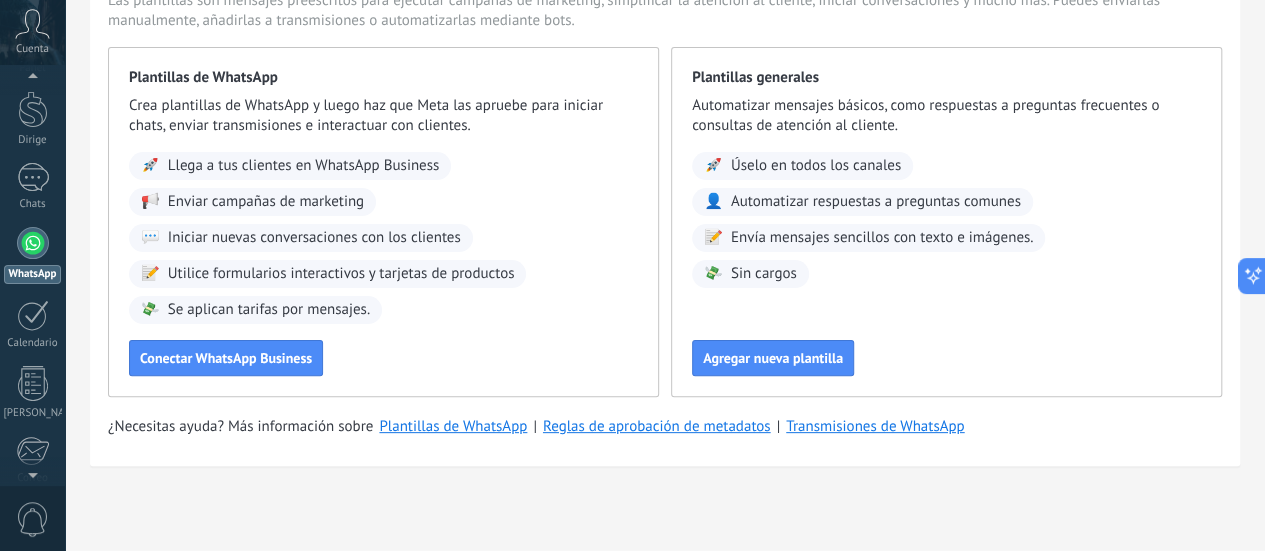 scroll, scrollTop: 182, scrollLeft: 0, axis: vertical 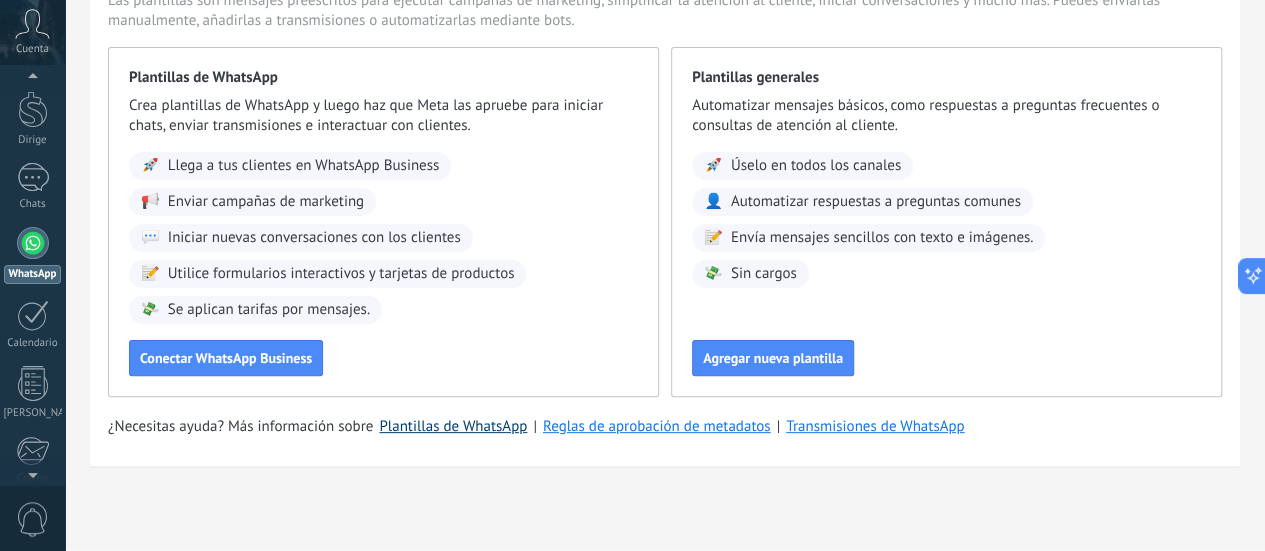 click on "Plantillas de WhatsApp" at bounding box center [453, 426] 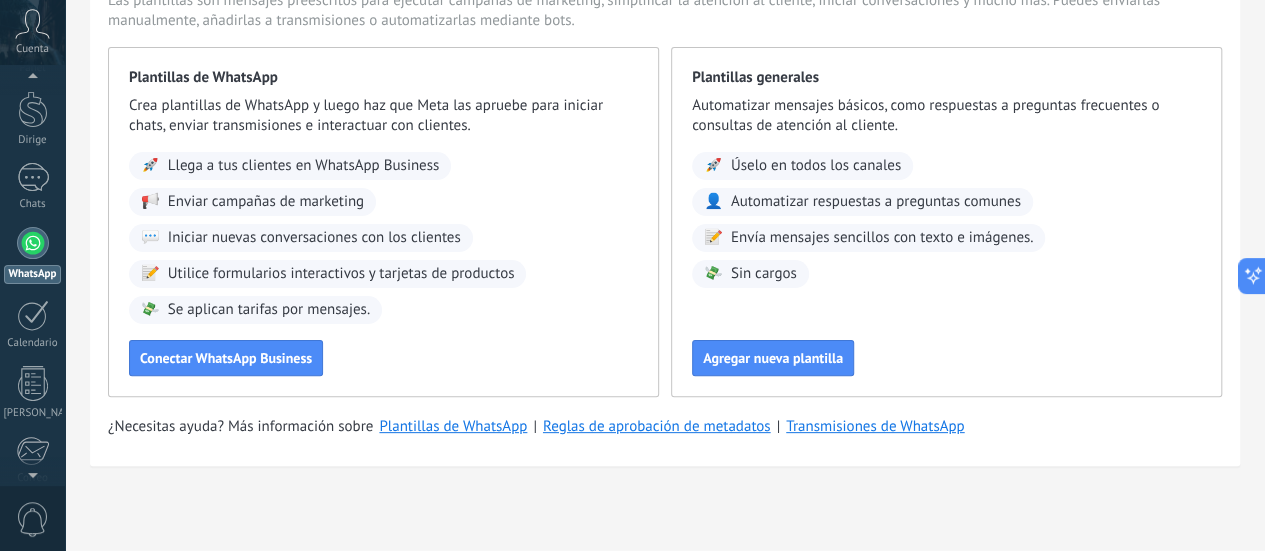 click on "Bots" at bounding box center [-116, 261] 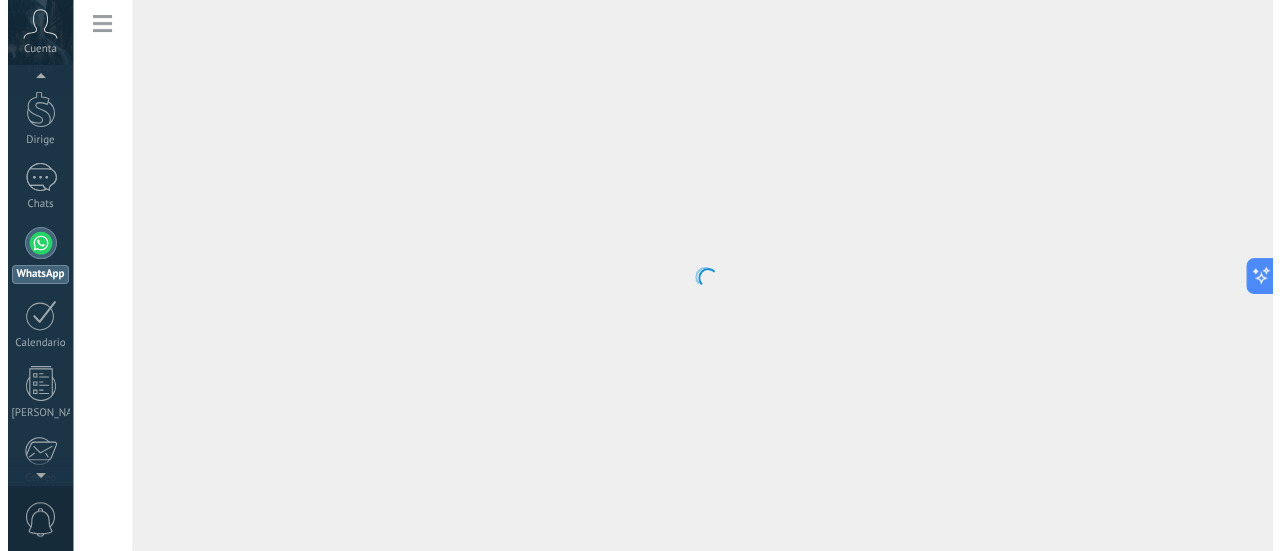 scroll, scrollTop: 0, scrollLeft: 0, axis: both 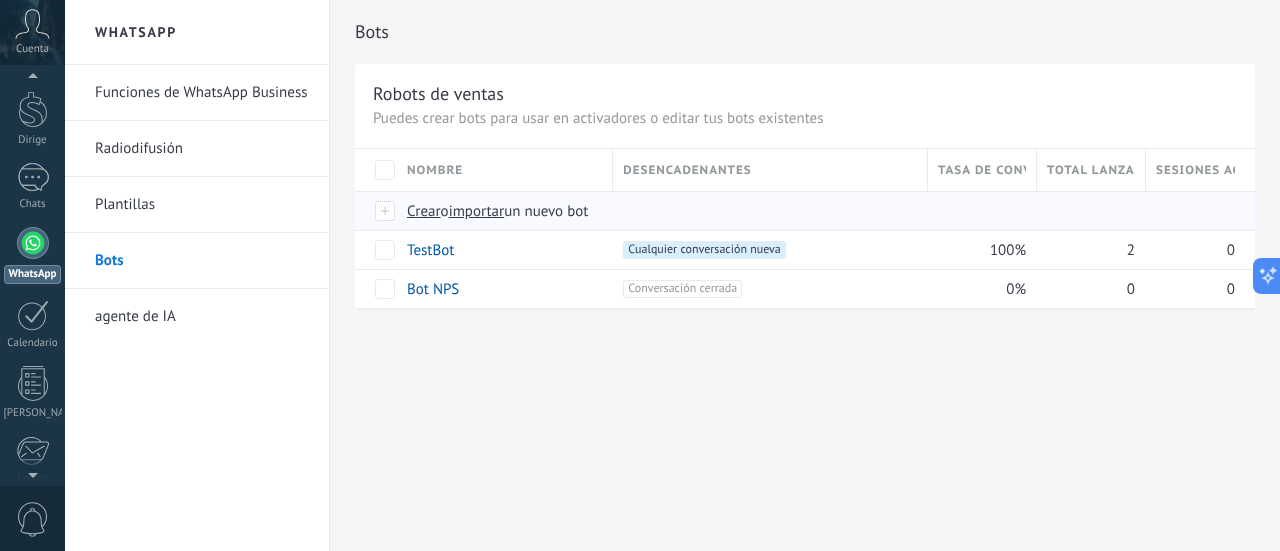 click on "Crear" at bounding box center [424, 211] 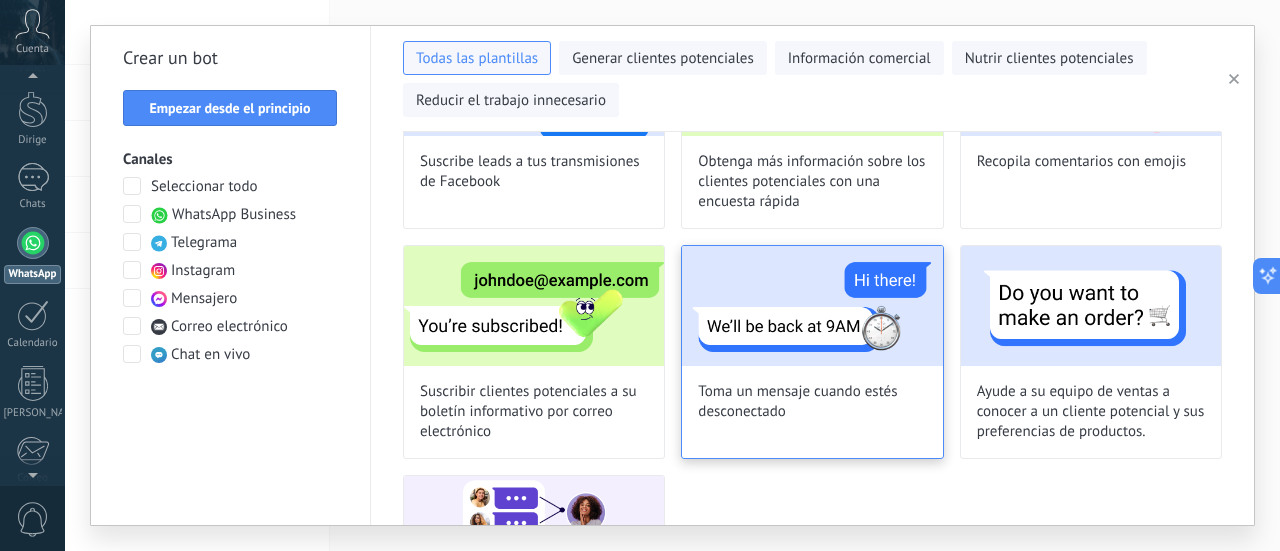 scroll, scrollTop: 1491, scrollLeft: 0, axis: vertical 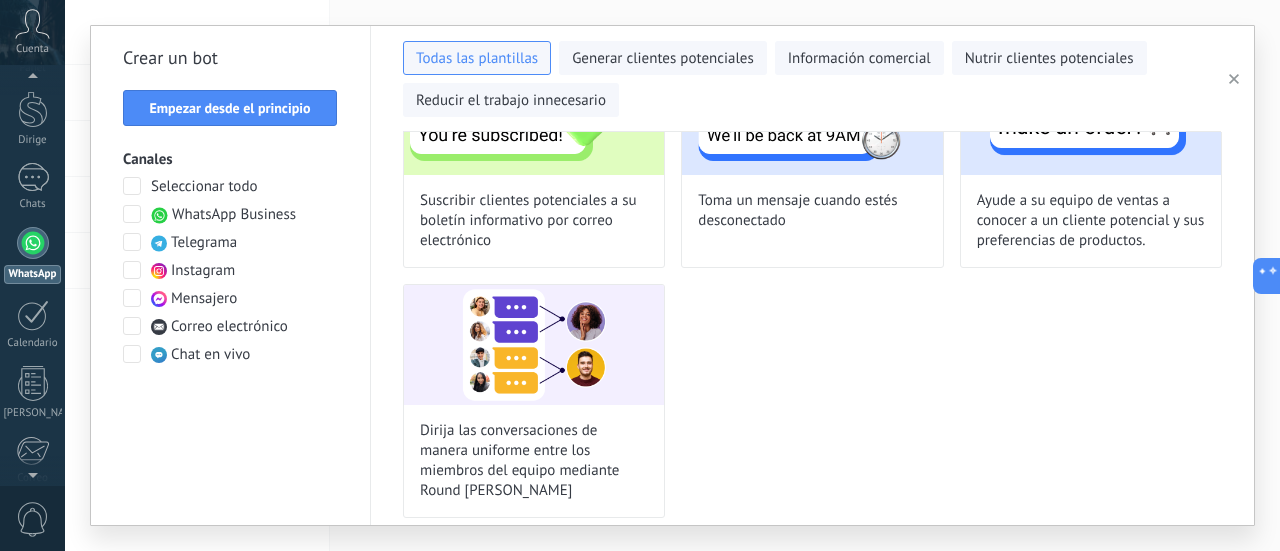 click at bounding box center (132, 214) 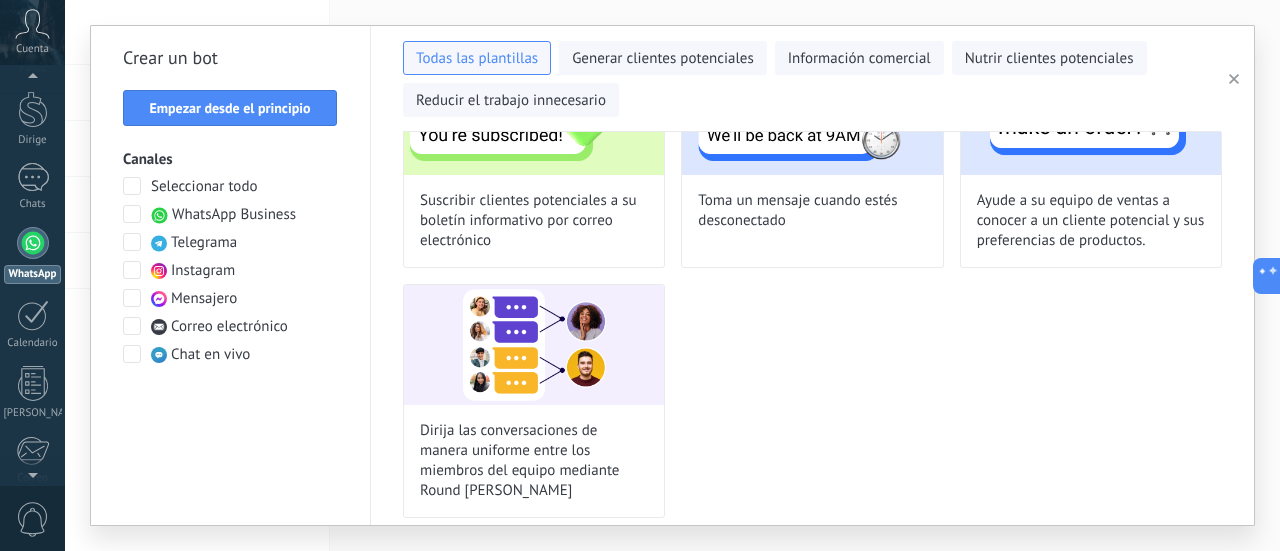 click at bounding box center (132, 214) 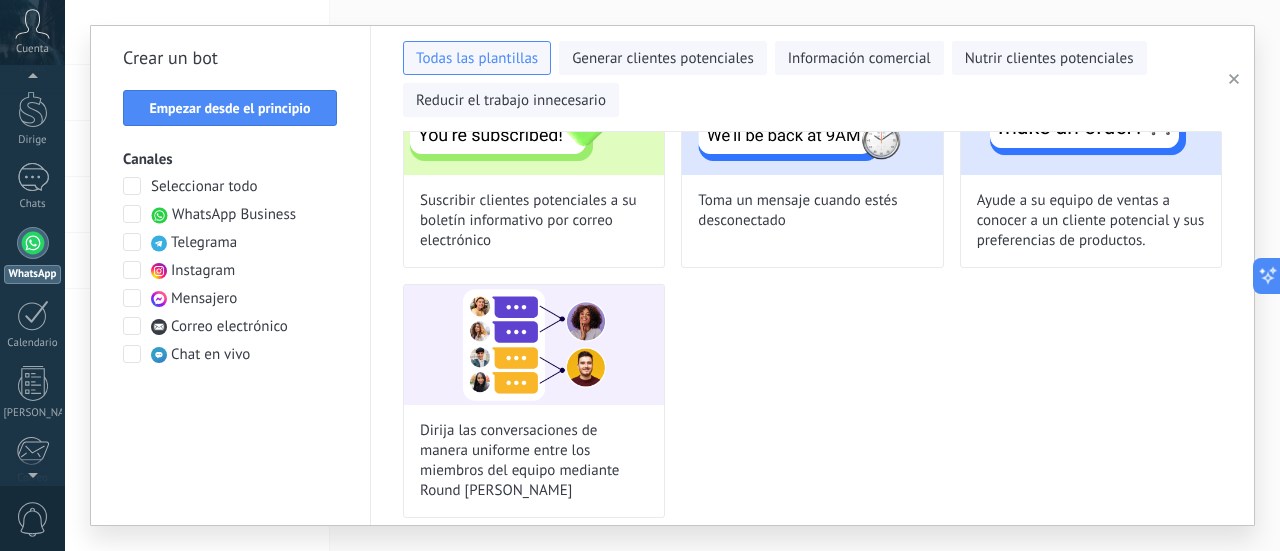 click at bounding box center (132, 214) 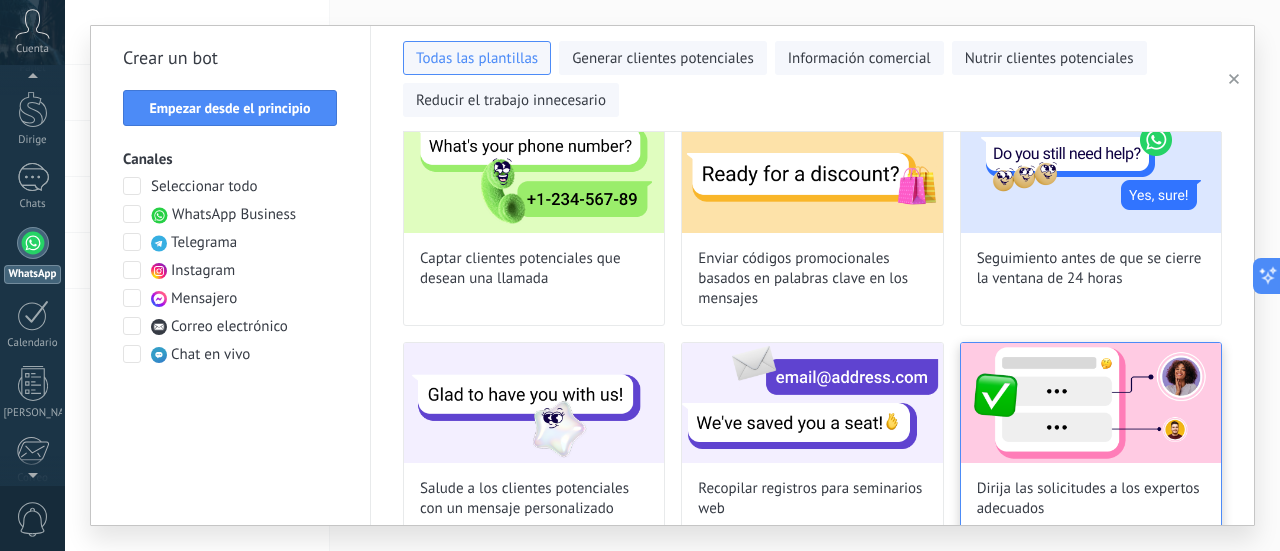 scroll, scrollTop: 523, scrollLeft: 0, axis: vertical 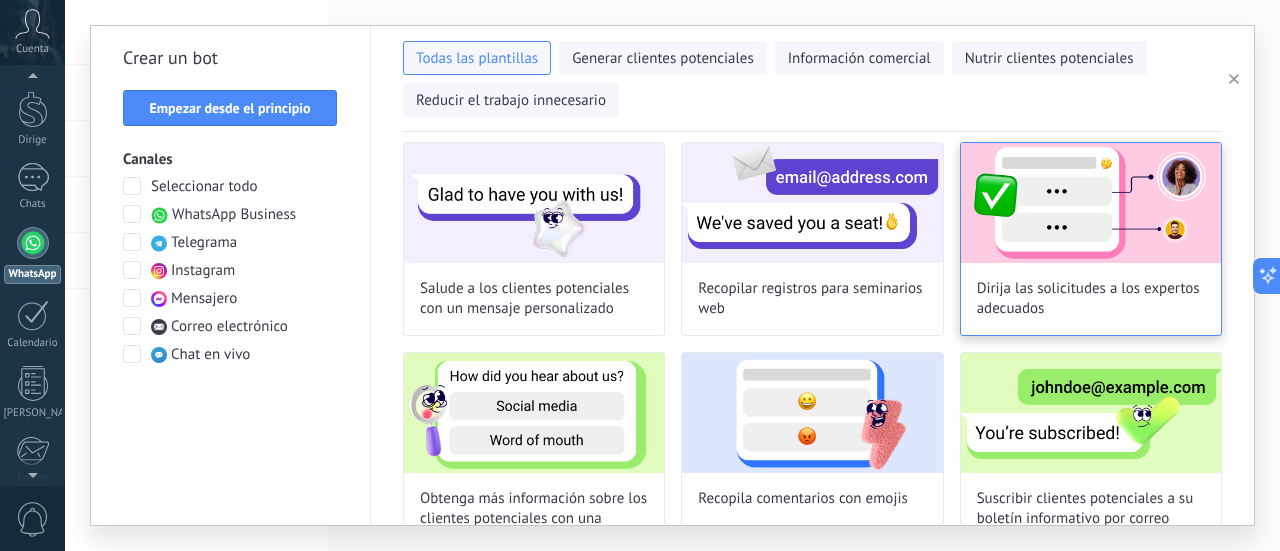 click on "Dirija las solicitudes a los expertos adecuados" at bounding box center [1091, 299] 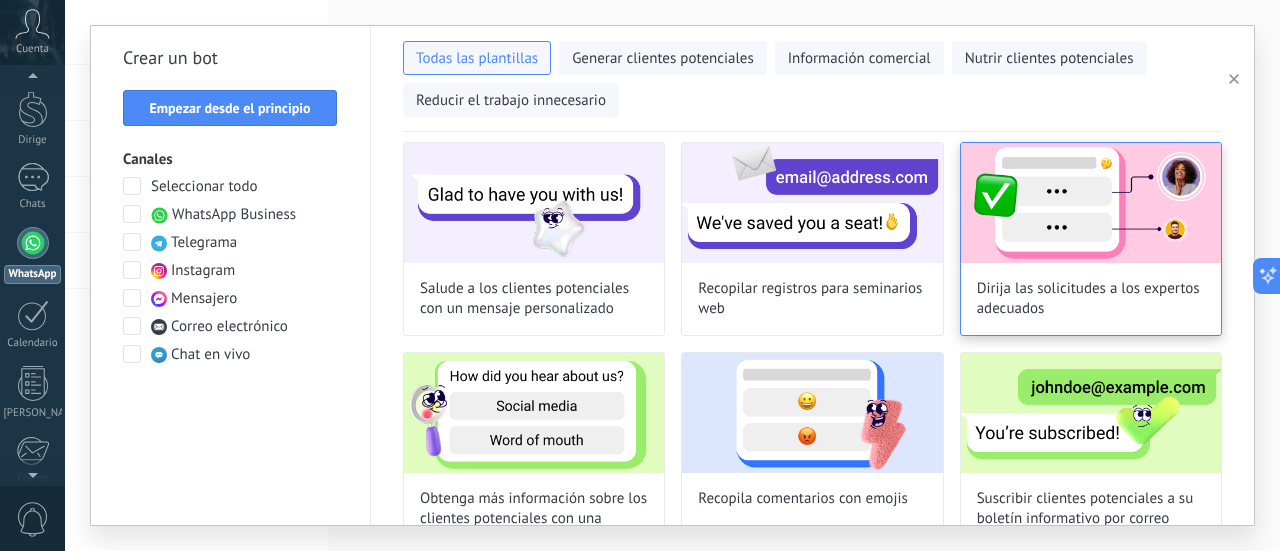 type on "**********" 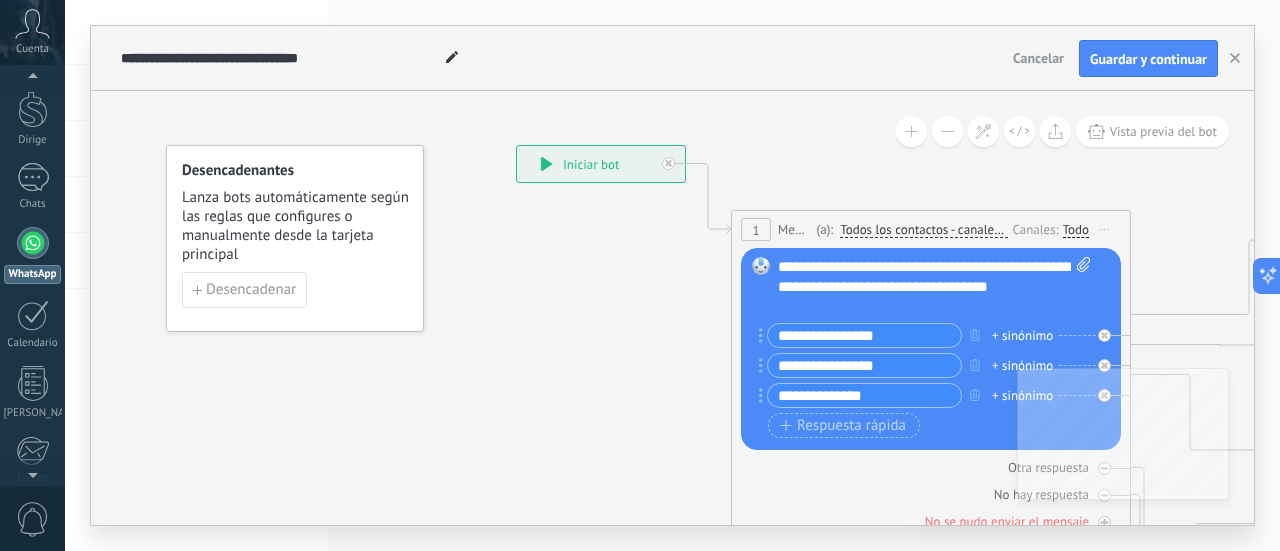 click 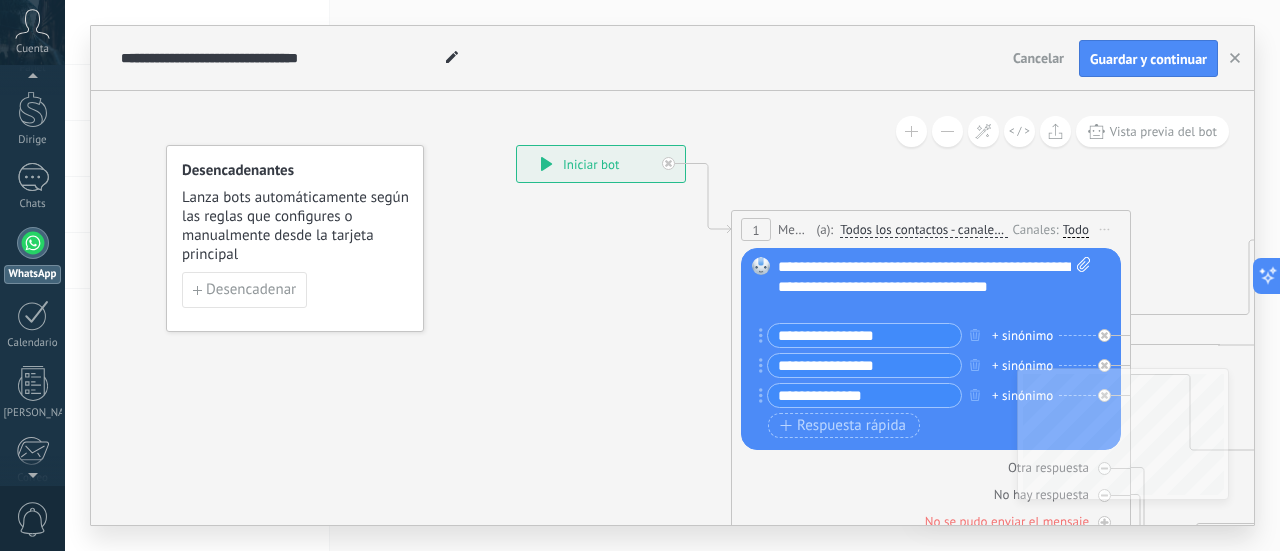 click on "**********" at bounding box center [935, 287] 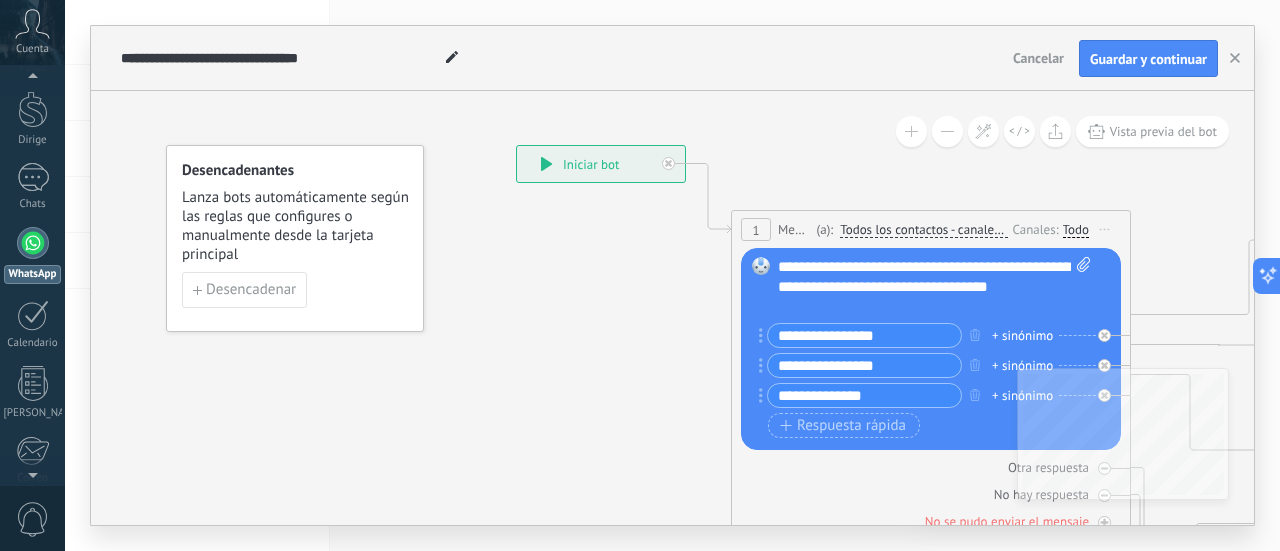 click on "**********" at bounding box center [925, 276] 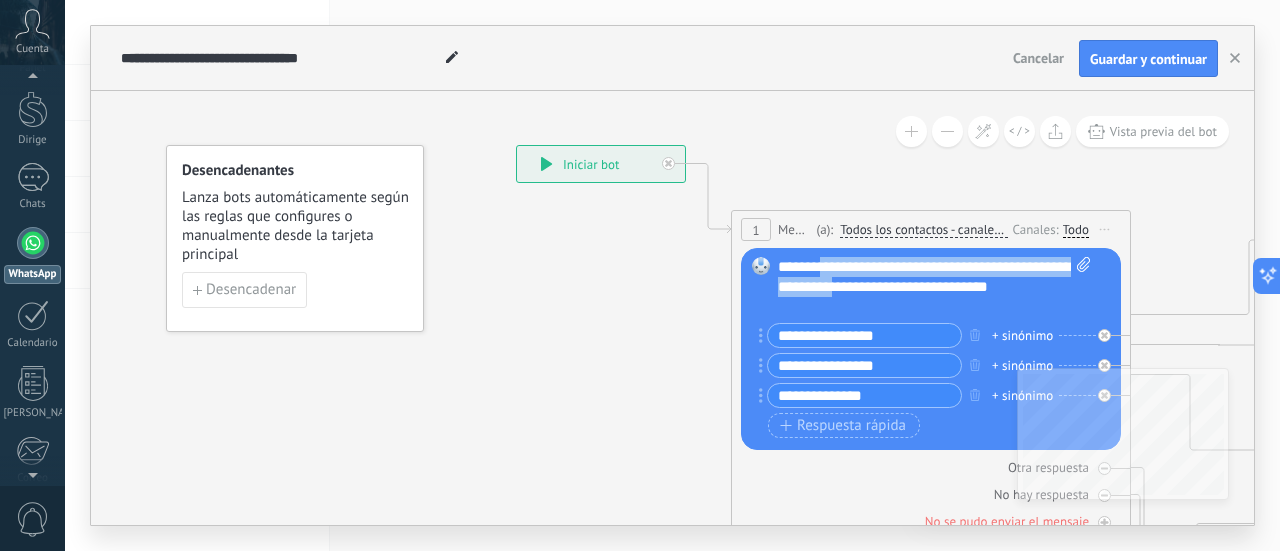 drag, startPoint x: 820, startPoint y: 267, endPoint x: 840, endPoint y: 288, distance: 29 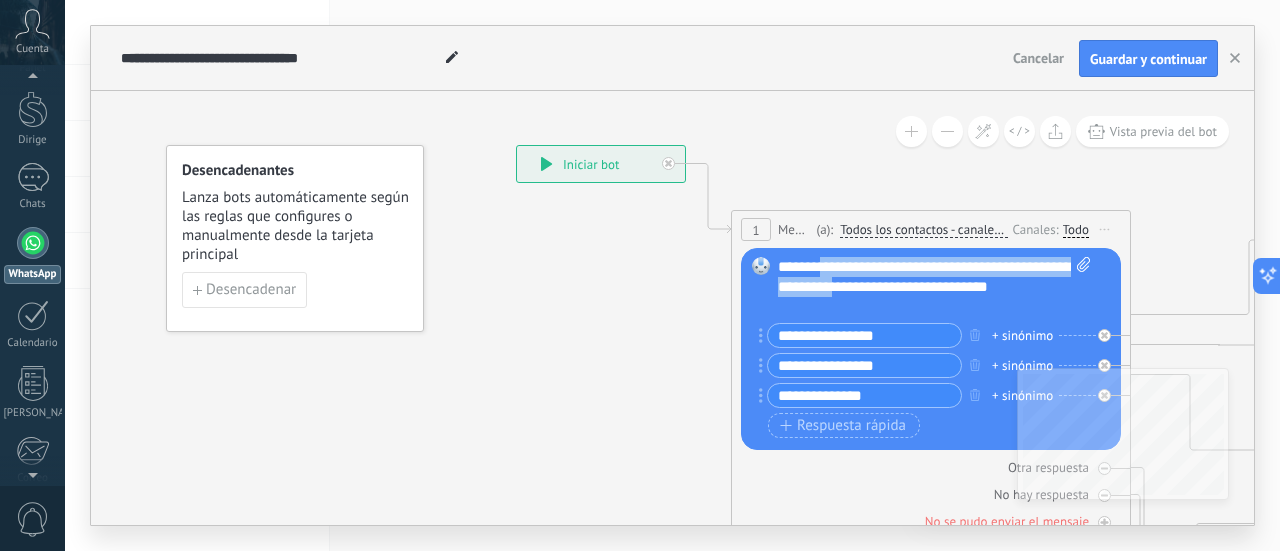 click on "**********" at bounding box center (925, 276) 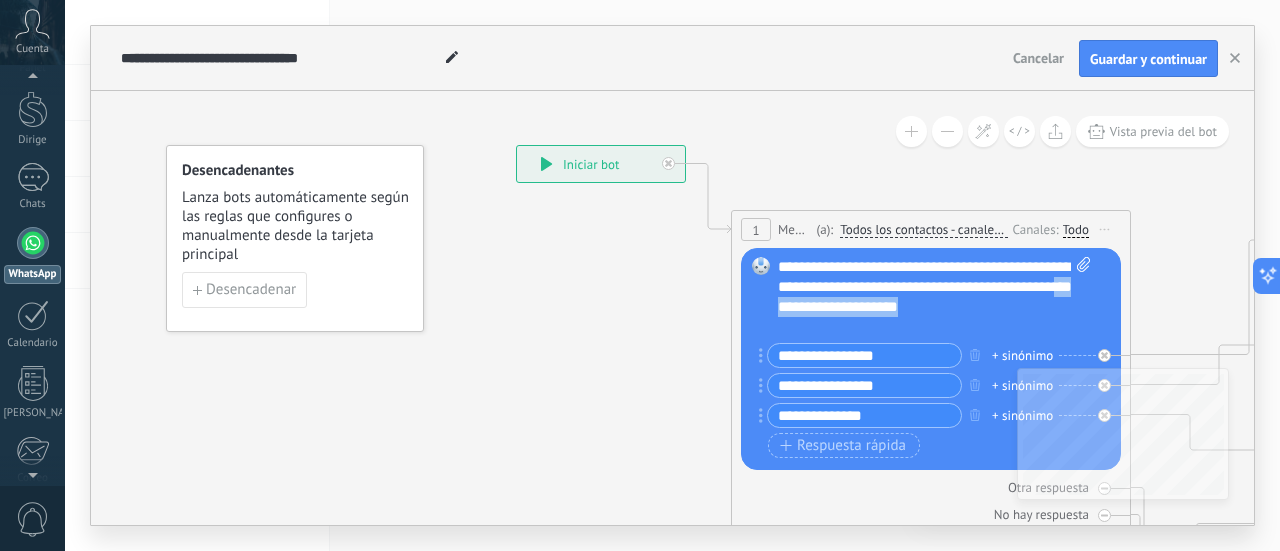 drag, startPoint x: 828, startPoint y: 333, endPoint x: 936, endPoint y: 313, distance: 109.83624 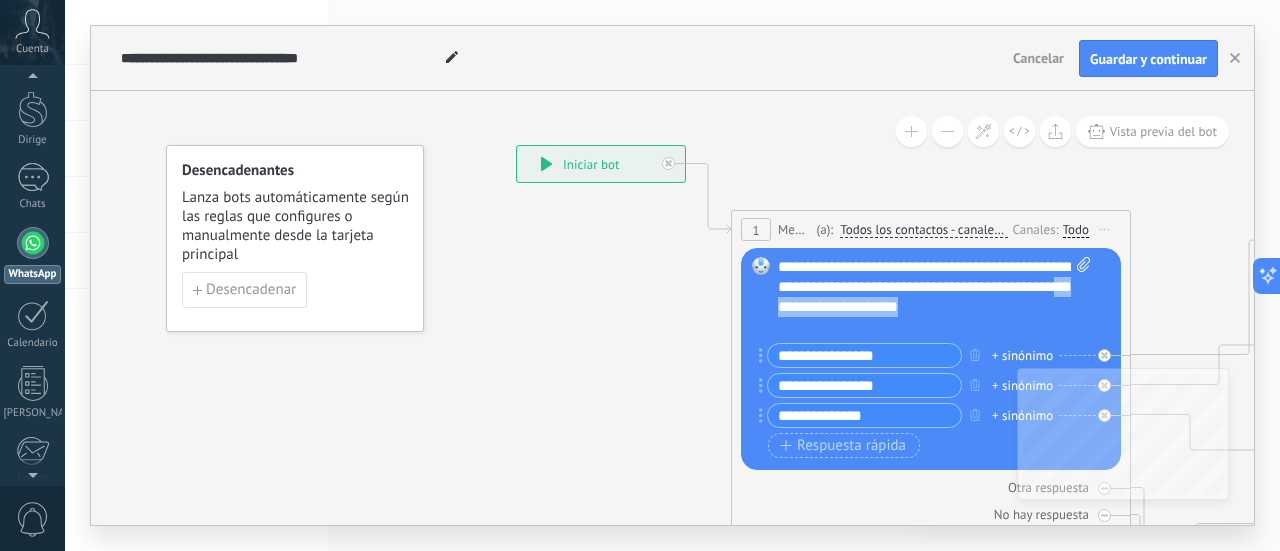 click on "**********" at bounding box center (935, 297) 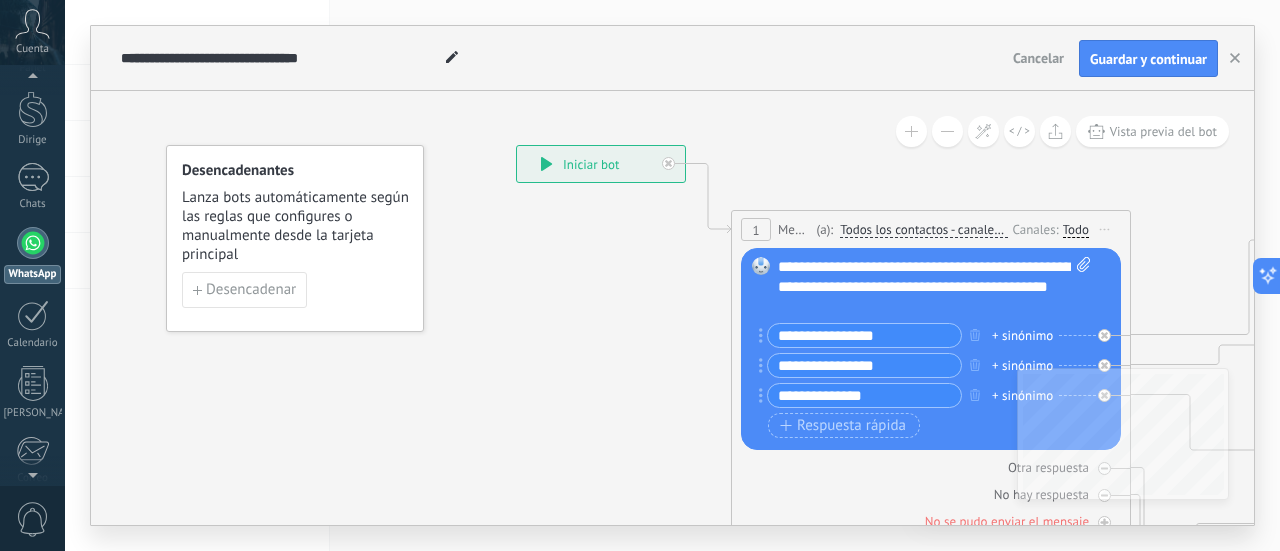 click on "**********" at bounding box center [925, 276] 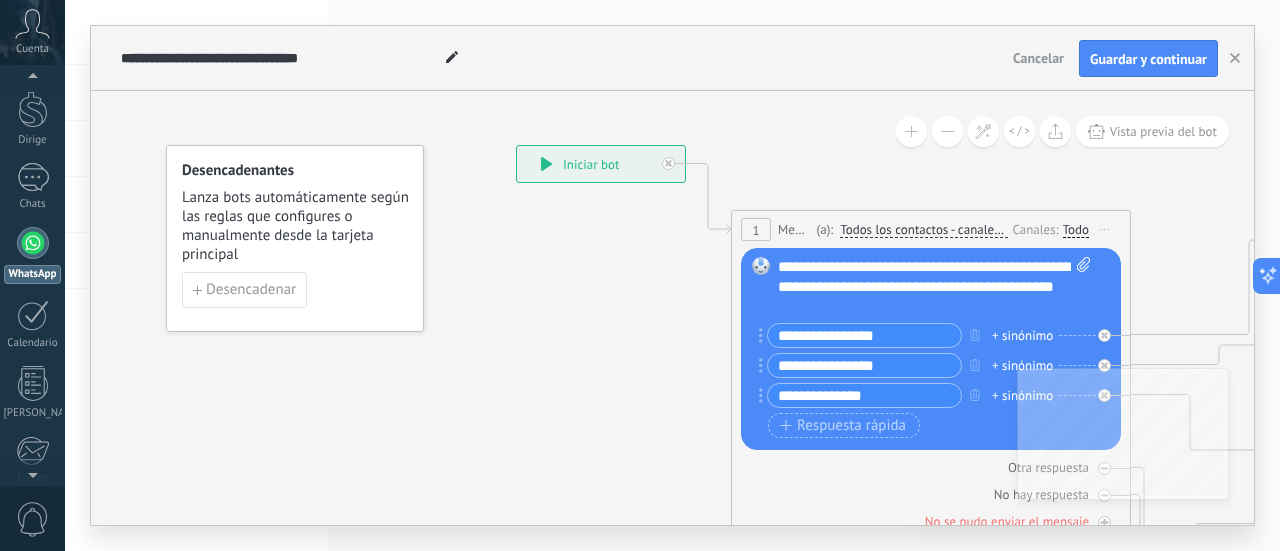 click on "**********" at bounding box center (934, 350) 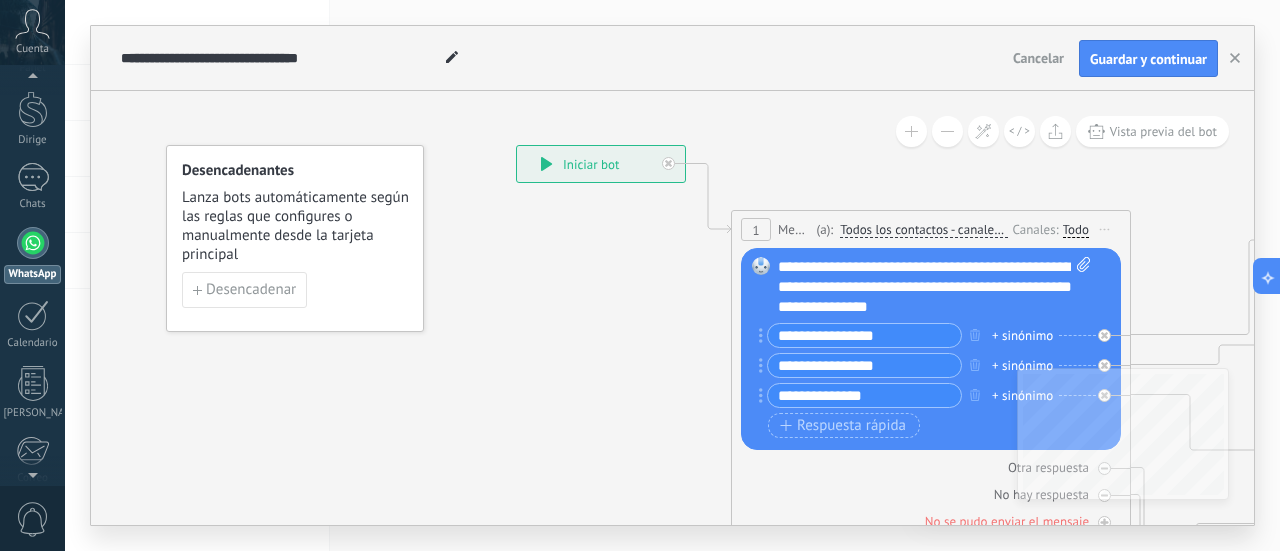 click on "**********" at bounding box center (935, 287) 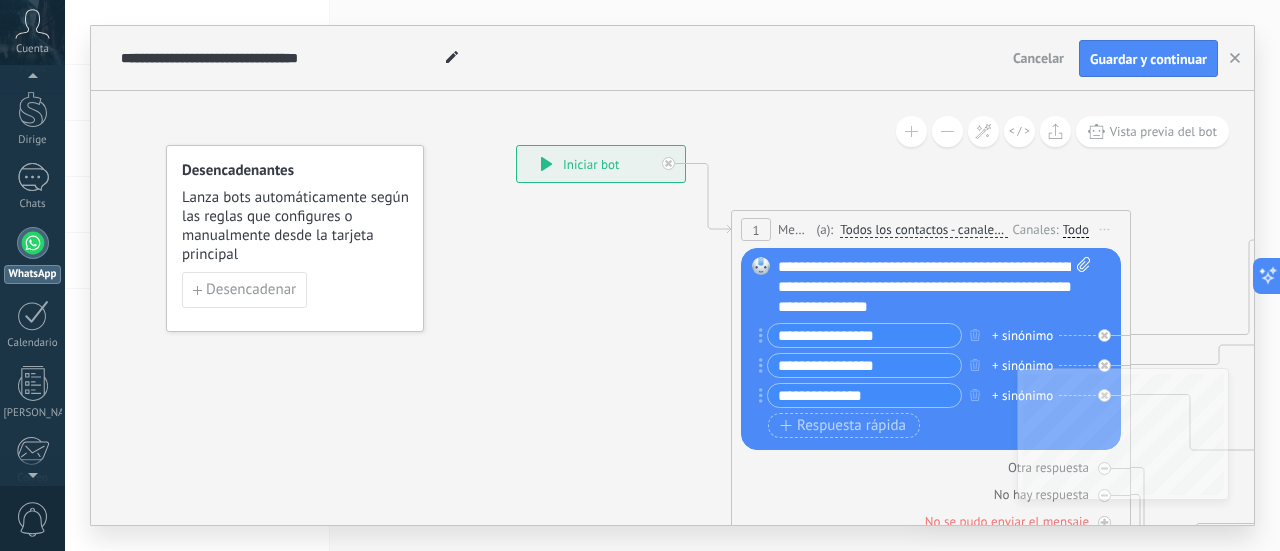click on "**********" at bounding box center (864, 335) 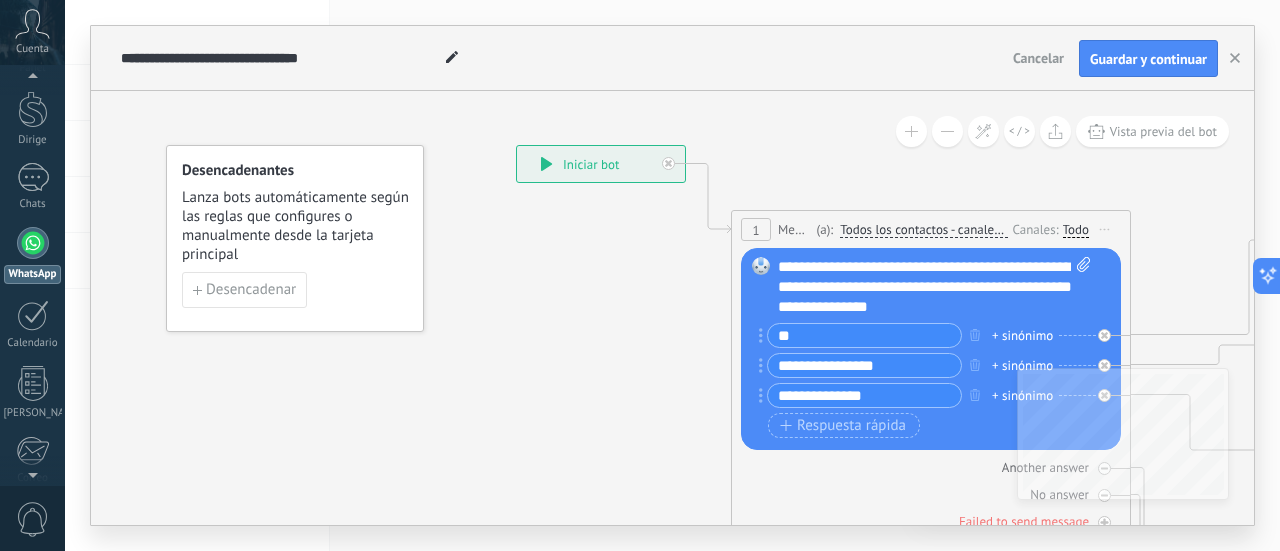 type on "*" 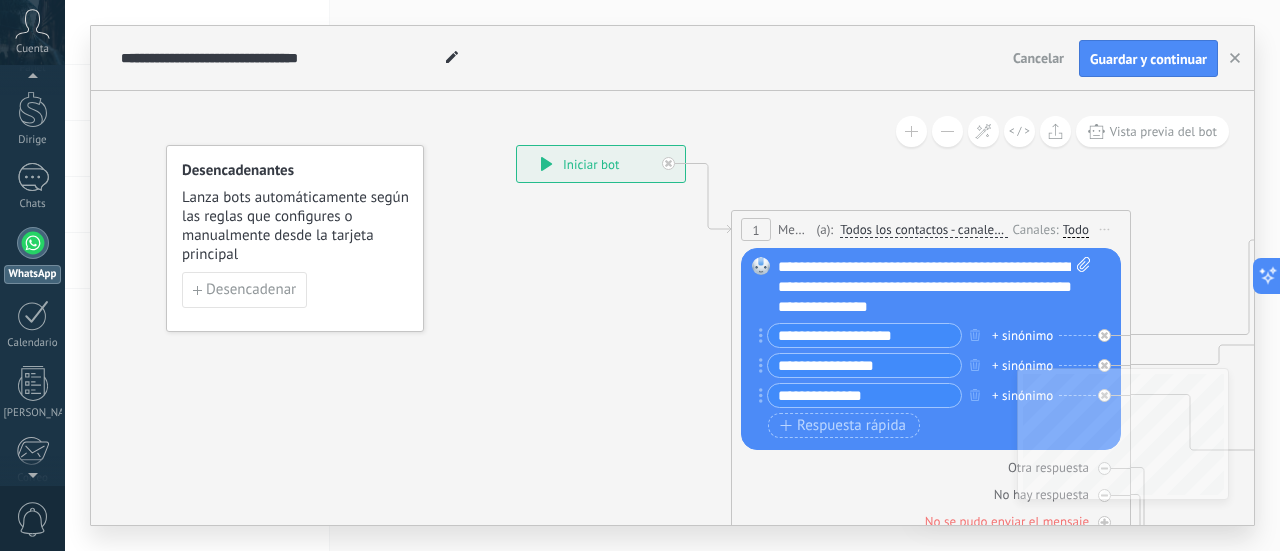 type on "**********" 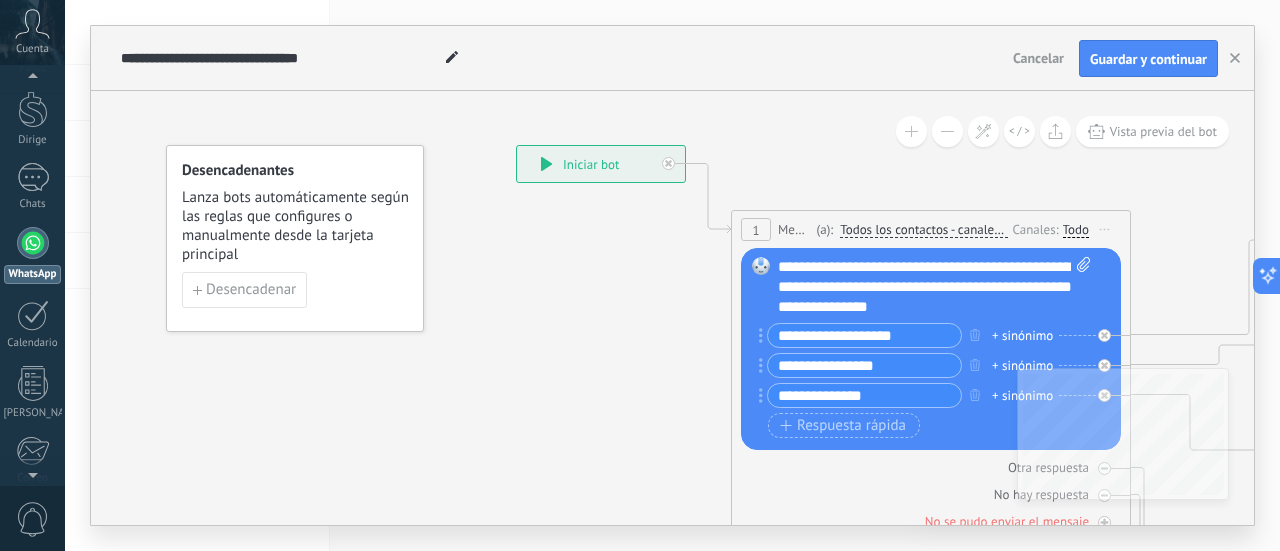 click on "**********" at bounding box center (864, 365) 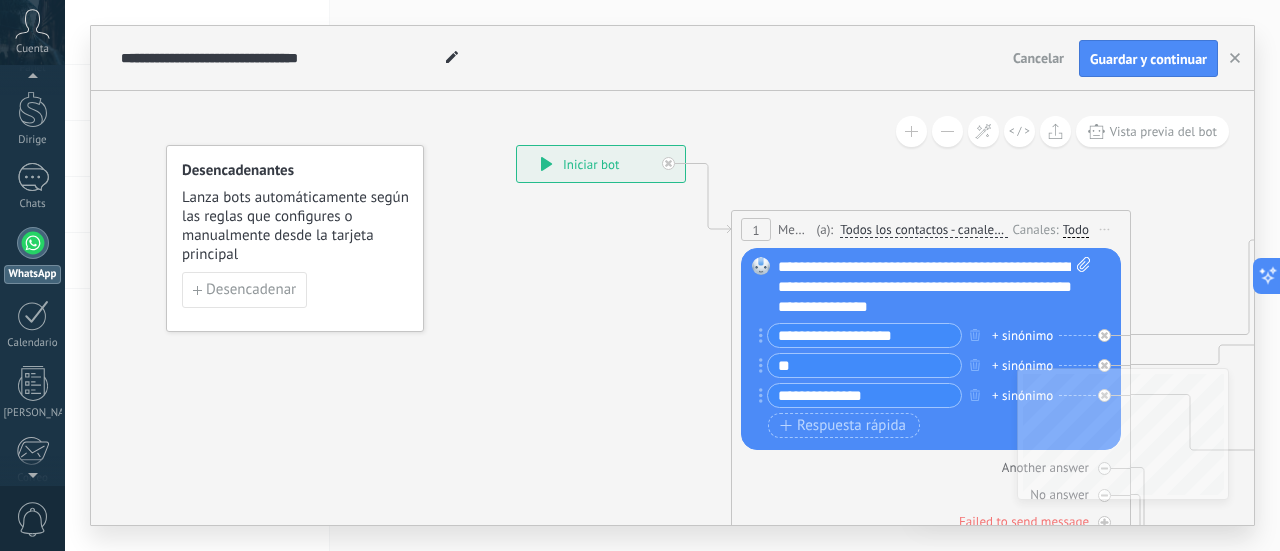 type on "*" 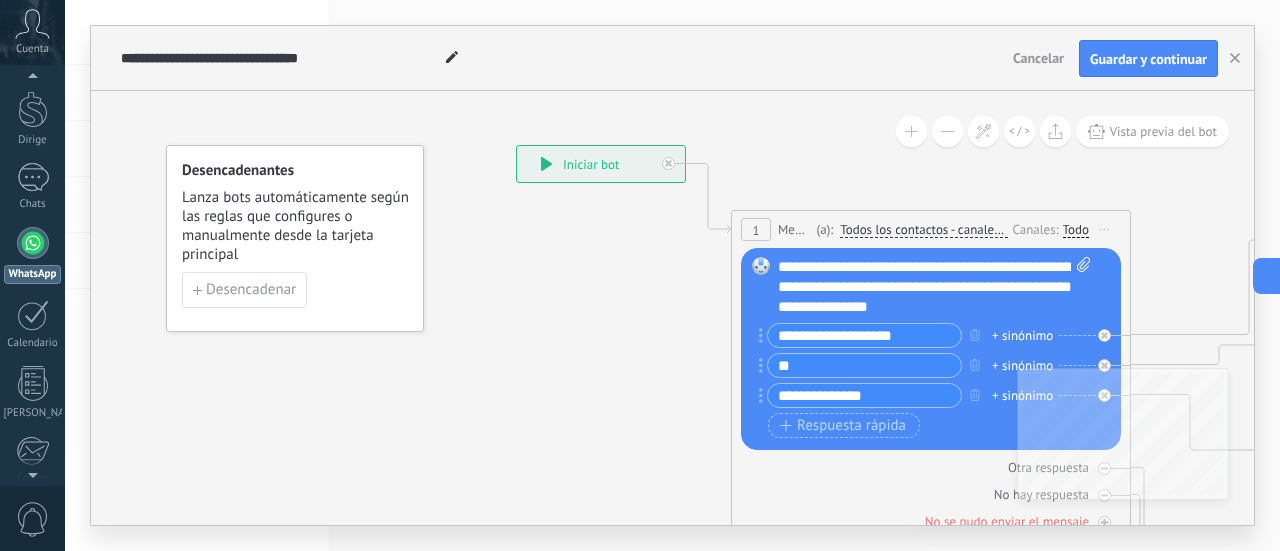 type on "*" 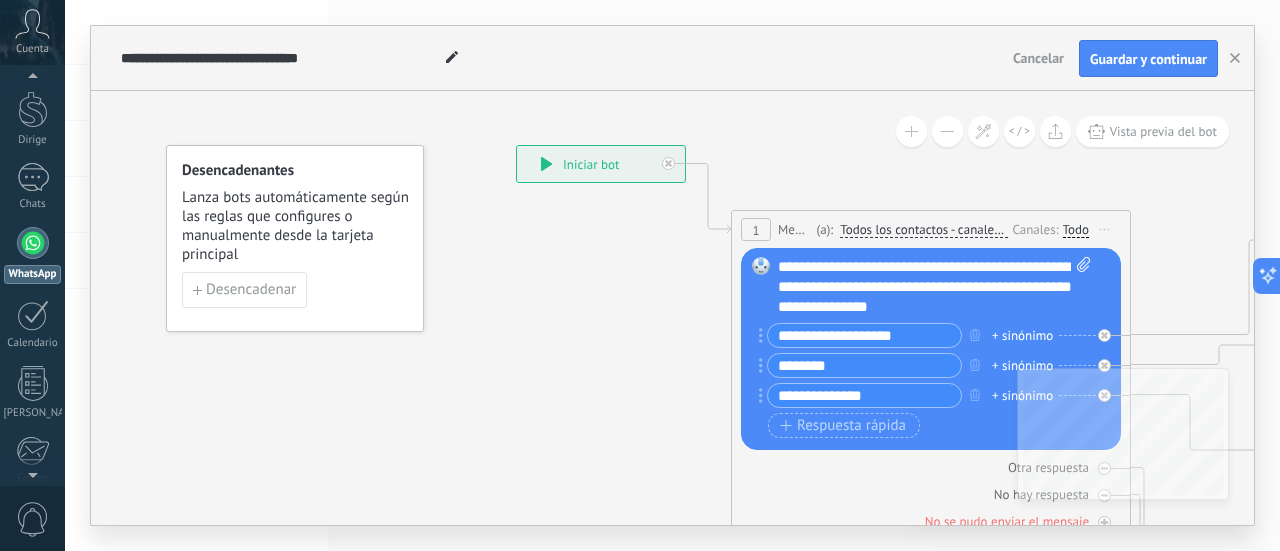 type on "*******" 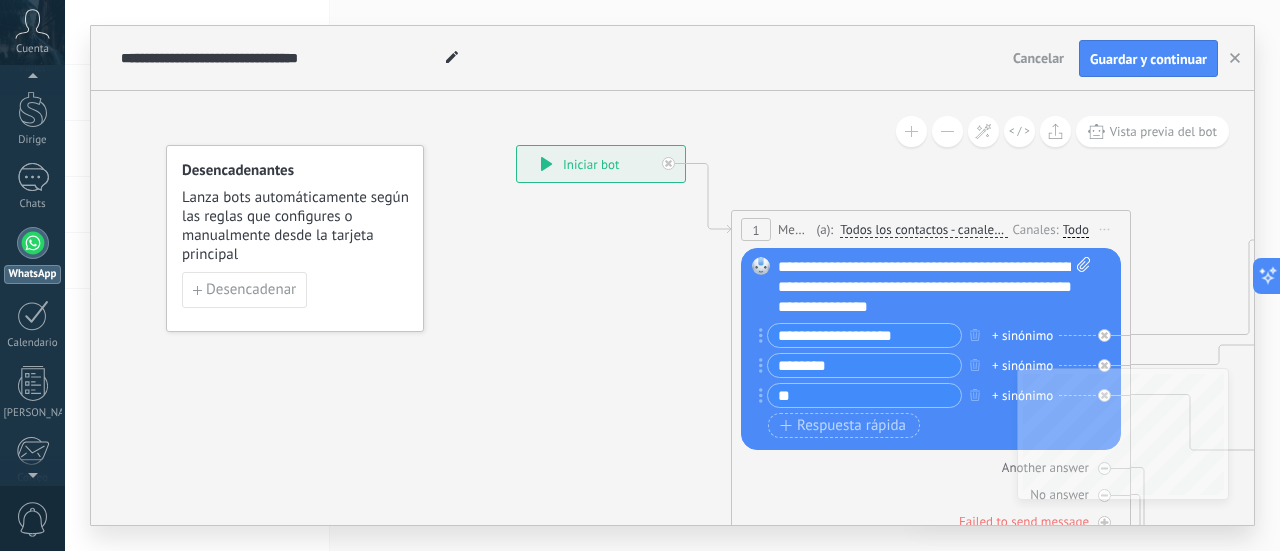 type on "*" 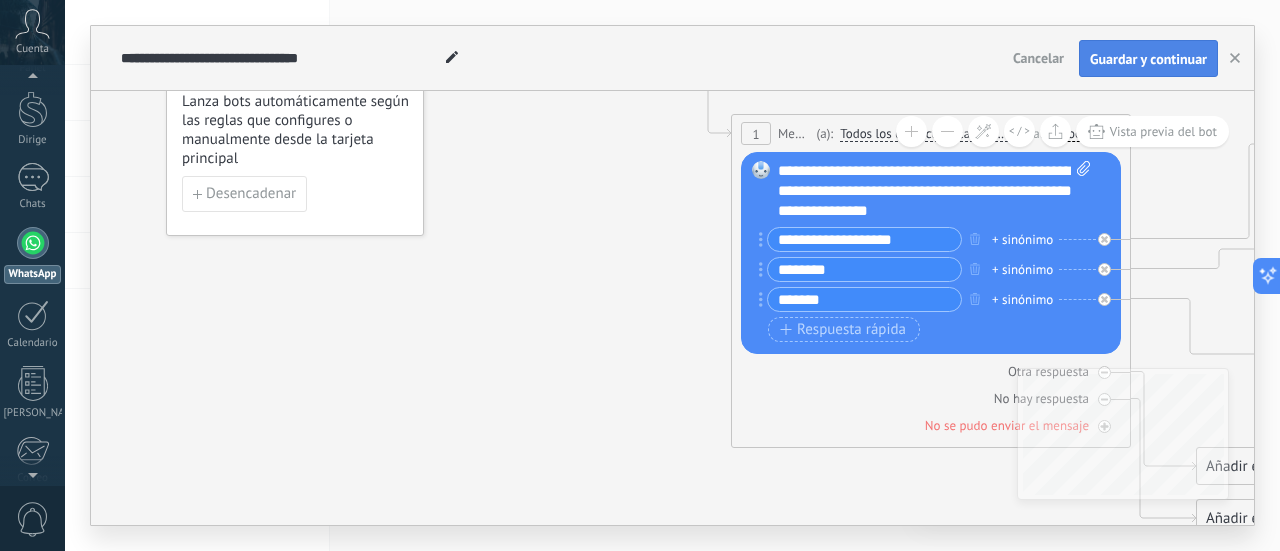 type on "*******" 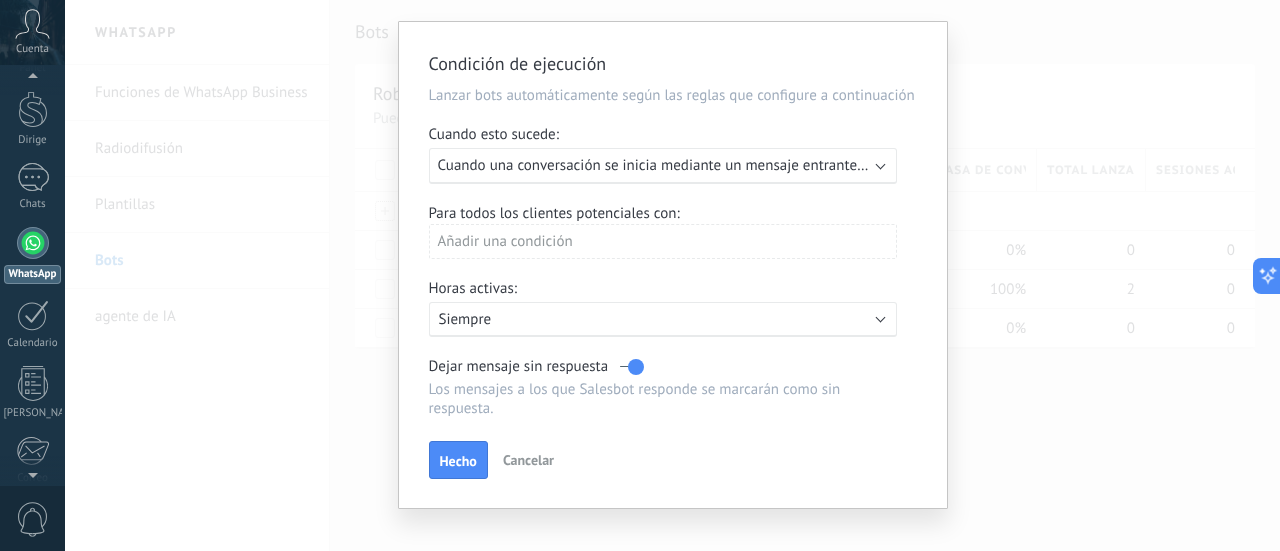 scroll, scrollTop: 68, scrollLeft: 0, axis: vertical 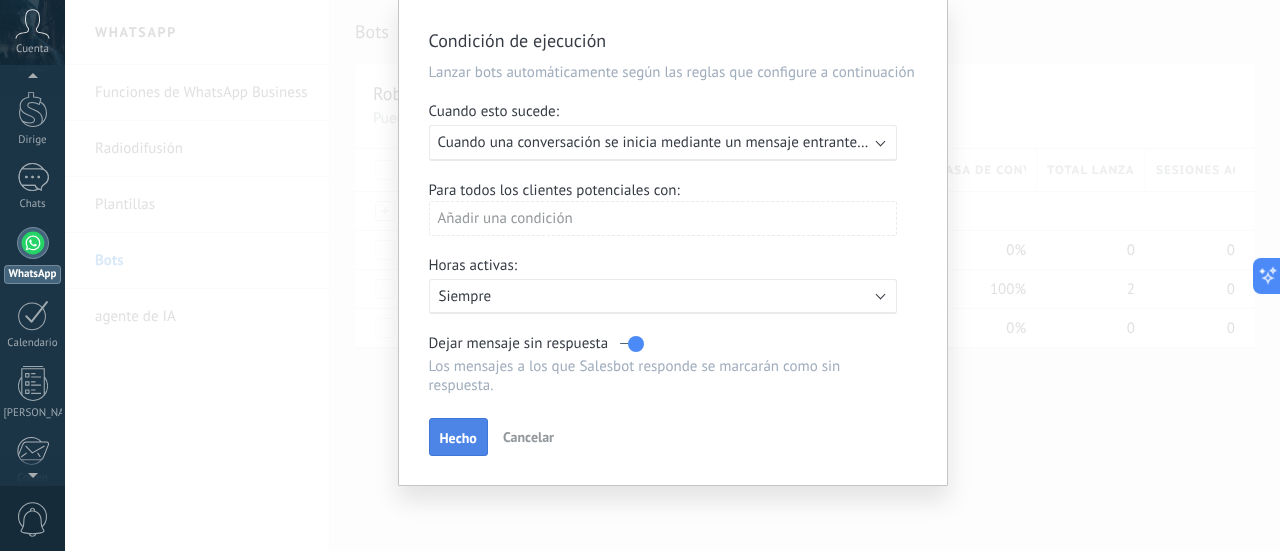 click on "Hecho" at bounding box center [458, 438] 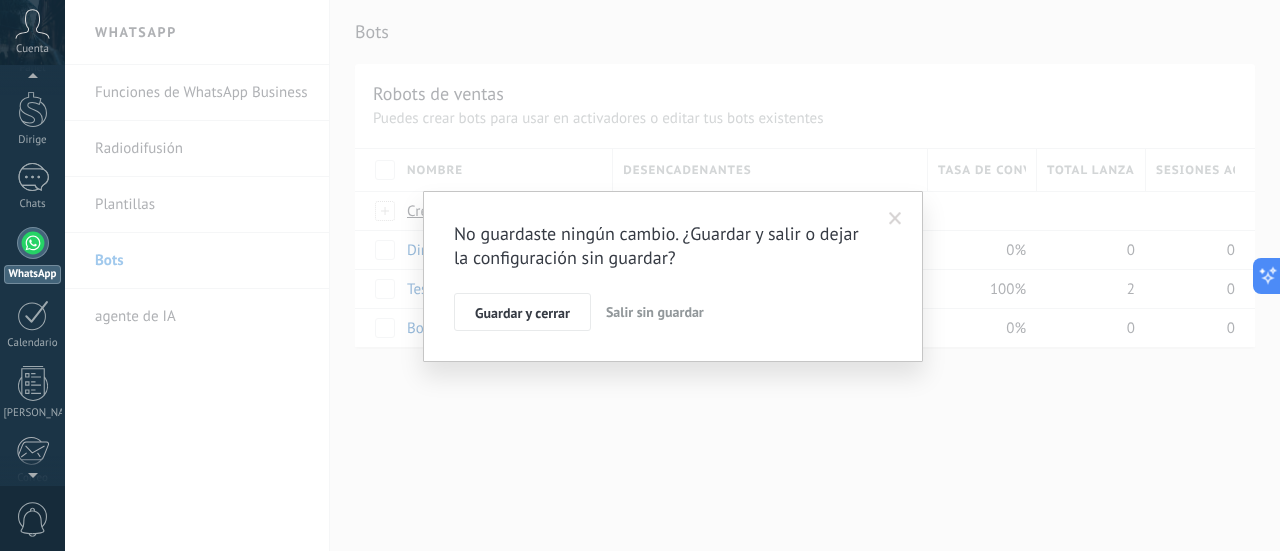 click on "No guardaste ningún cambio. ¿Guardar y salir o dejar la configuración sin guardar? Guardar y cerrar Salir sin guardar" at bounding box center (672, 275) 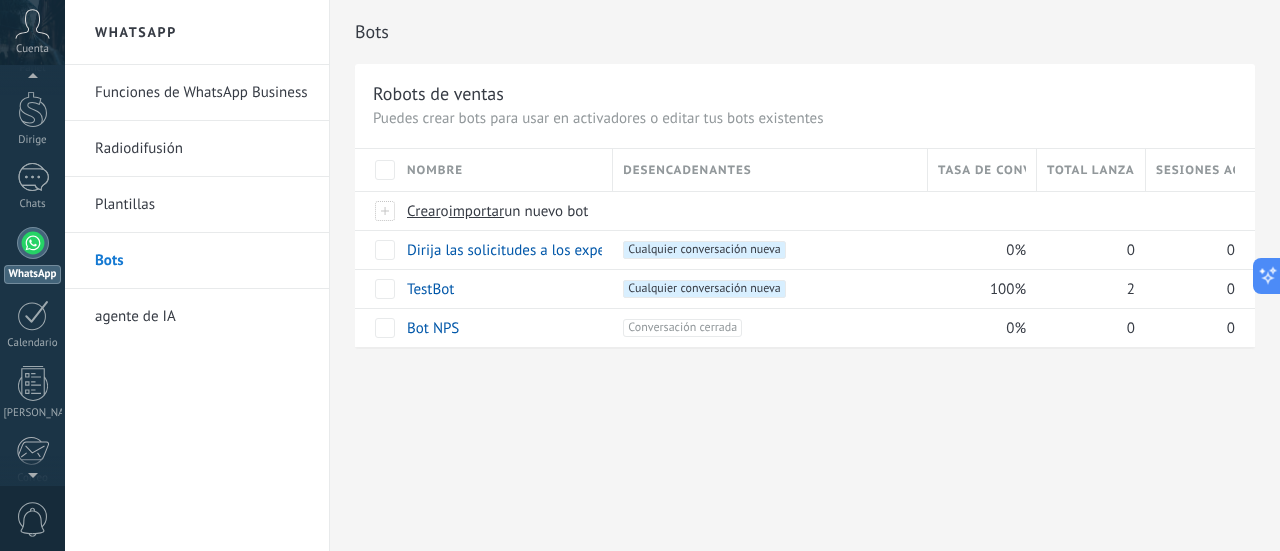 click at bounding box center [672, 275] 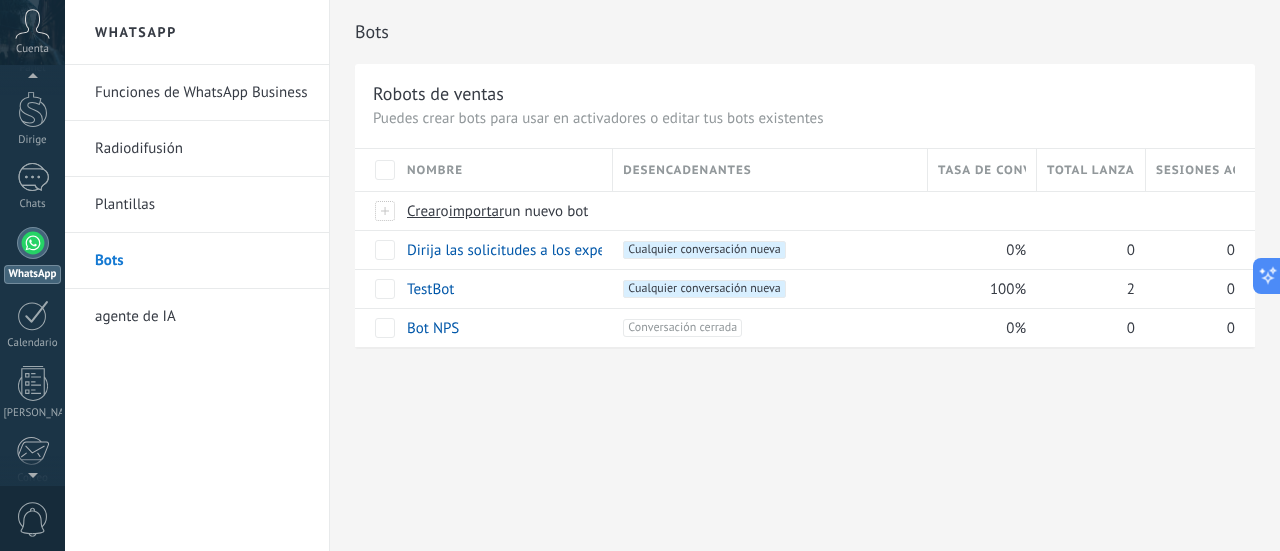 click on "Funciones de WhatsApp Business" at bounding box center (202, 93) 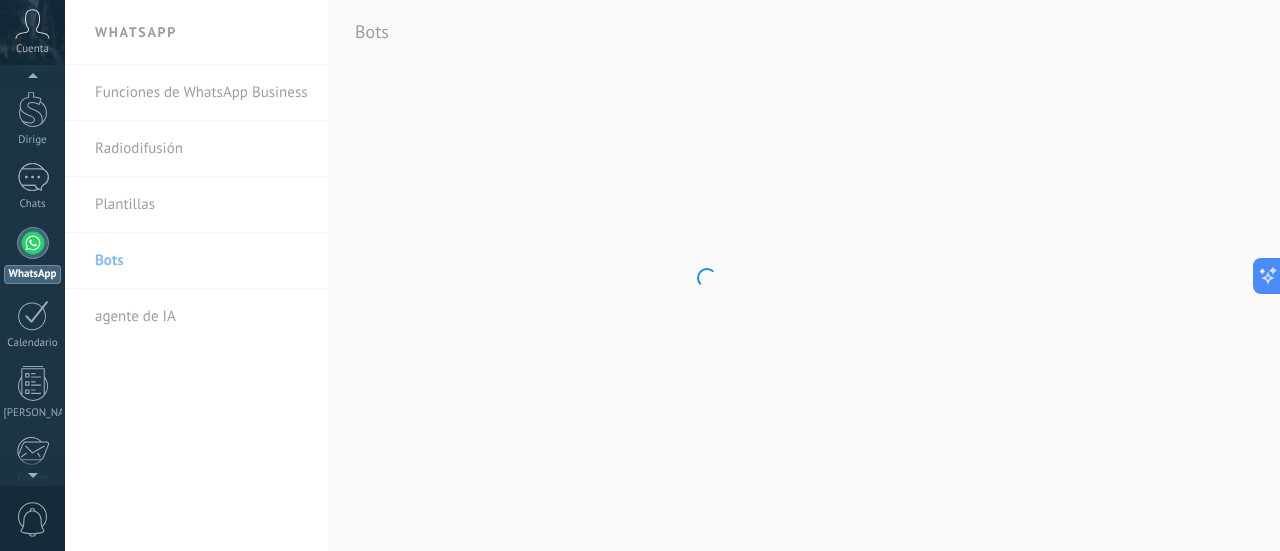 click on ".abccls-1,.abccls-2{fill-rule:evenodd}.abccls-2{fill:#fff} .abfcls-1{fill:none}.abfcls-2{fill:#fff} .abncls-1{isolation:isolate}.abncls-2{opacity:.06}.abncls-2,.abncls-3,.abncls-6{mix-blend-mode:multiply}.abncls-3{opacity:.15}.abncls-4,.abncls-8{fill:#fff}.abncls-5{fill:url(#abnlinear-gradient)}.abncls-6{opacity:.04}.abncls-7{fill:url(#abnlinear-gradient-2)}.abncls-8{fill-rule:evenodd} .abqst0{fill:#ffa200} .abwcls-1{fill:#252525} .cls-1{isolation:isolate} .acicls-1{fill:none} .aclcls-1{fill:#232323} .acnst0{display:none} .addcls-1,.addcls-2{fill:none;stroke-miterlimit:10}.addcls-1{stroke:#dfe0e5}.addcls-2{stroke:#a1a7ab} .adecls-1,.adecls-2{fill:none;stroke-miterlimit:10}.adecls-1{stroke:#dfe0e5}.adecls-2{stroke:#a1a7ab} .adqcls-1{fill:#8591a5;fill-rule:evenodd} .aeccls-1{fill:#5c9f37} .aeecls-1{fill:#f86161} .aejcls-1{fill:#8591a5;fill-rule:evenodd} .aekcls-1{fill-rule:evenodd} .aelcls-1{fill-rule:evenodd;fill:currentColor} .aemcls-1{fill-rule:evenodd;fill:currentColor} .aencls-2{fill:#f86161;opacity:.3}" at bounding box center (640, 275) 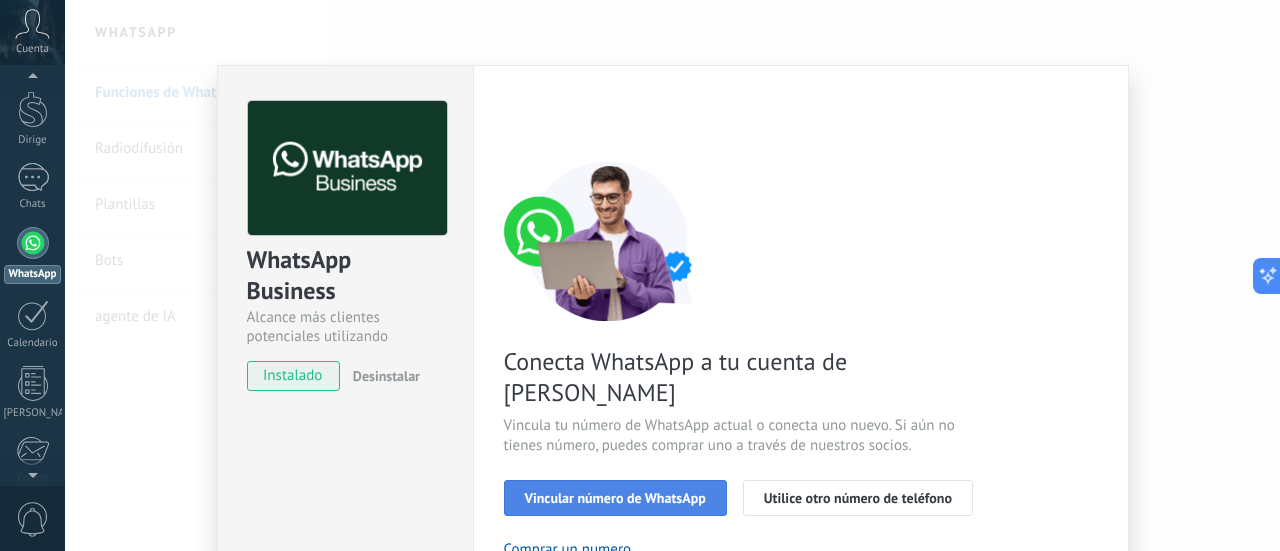 click on "Vincular número de WhatsApp" at bounding box center [615, 498] 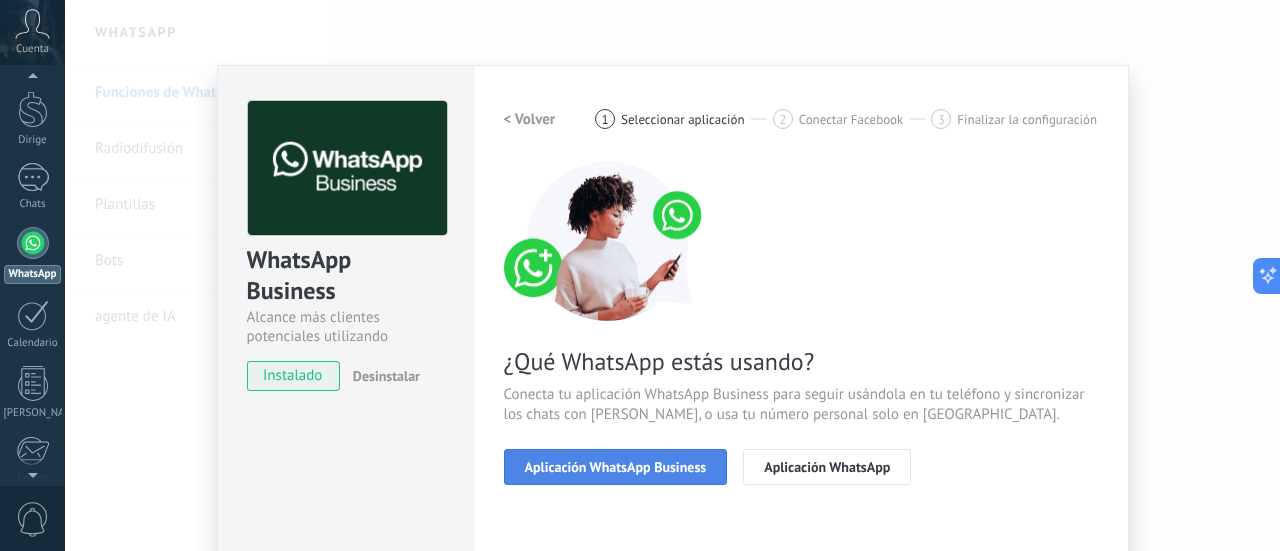 click on "Aplicación WhatsApp Business" at bounding box center (616, 467) 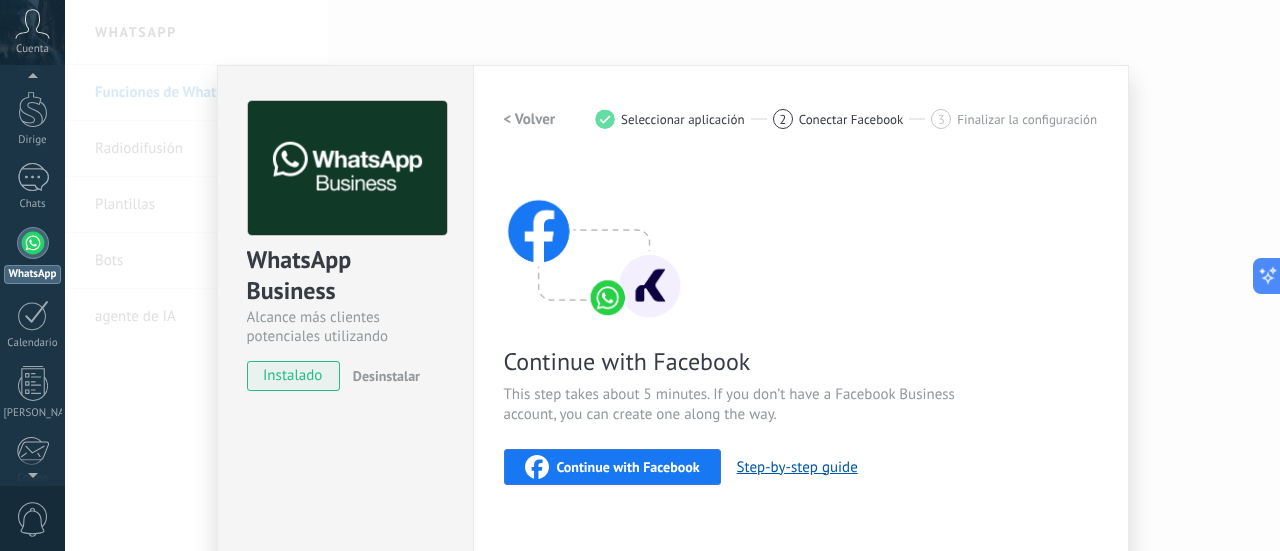 click on "Continue with Facebook" at bounding box center [628, 467] 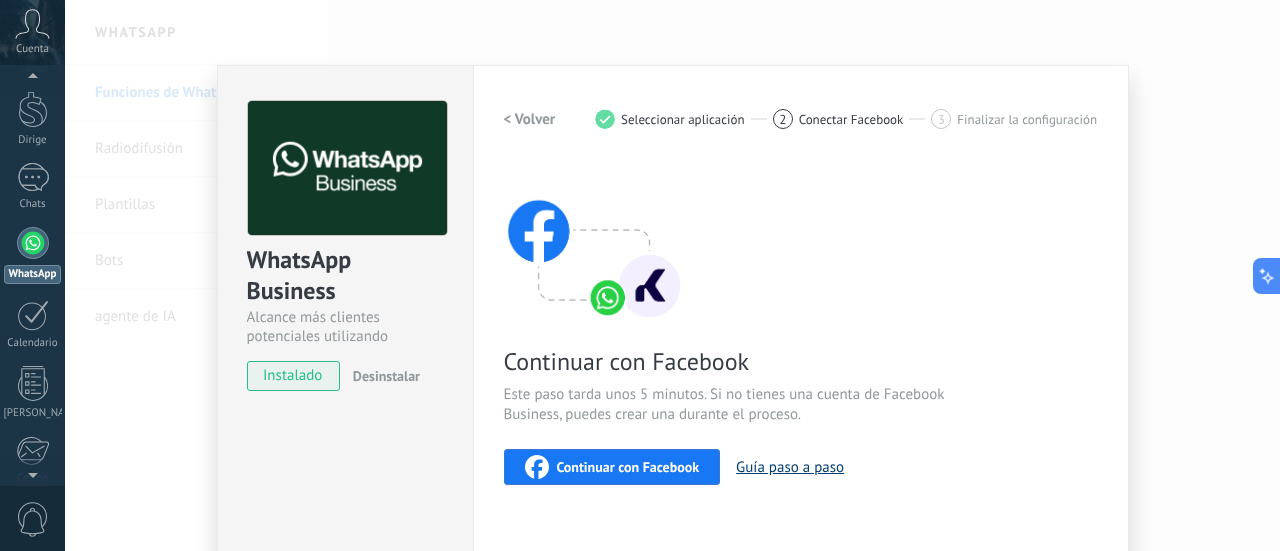 click on "Guía paso a paso" at bounding box center [790, 467] 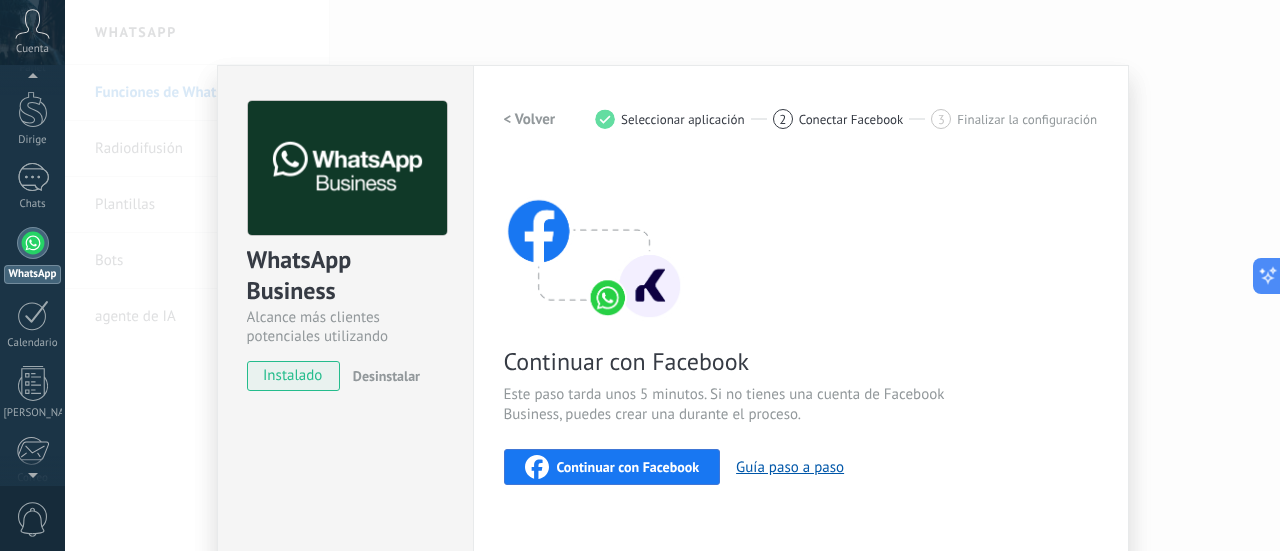 click on "< Volver" at bounding box center (530, 119) 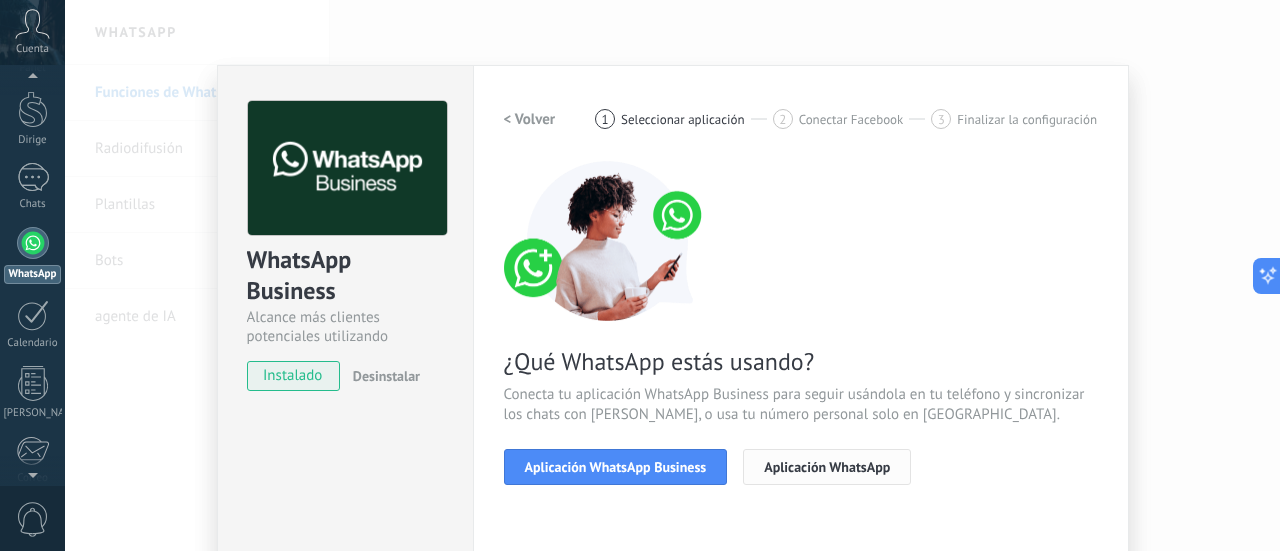 click on "Aplicación WhatsApp" at bounding box center (827, 467) 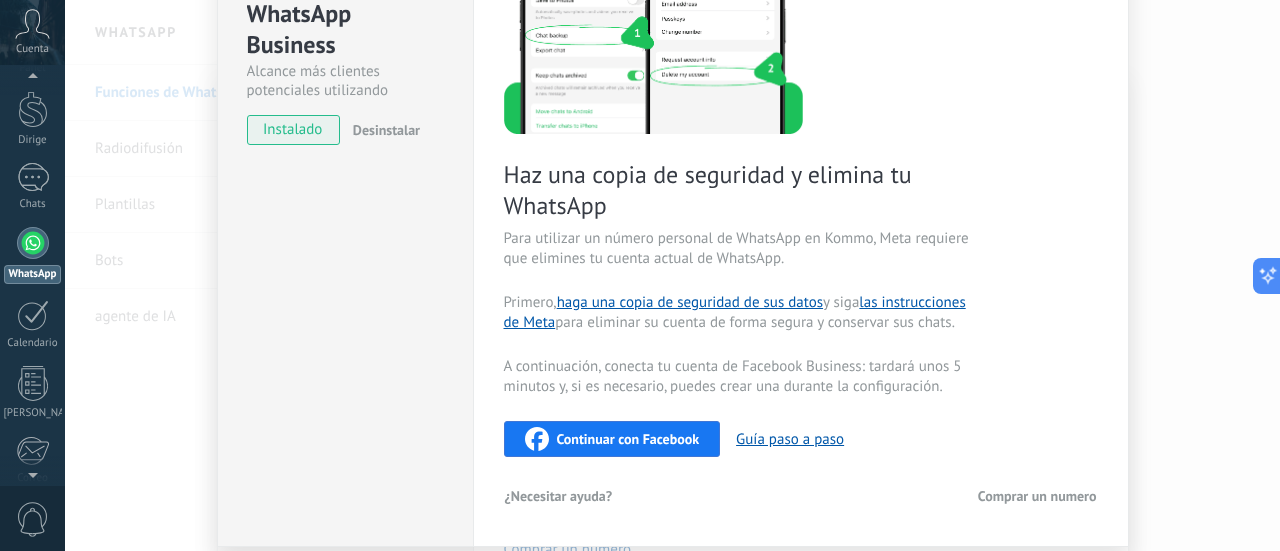 scroll, scrollTop: 215, scrollLeft: 0, axis: vertical 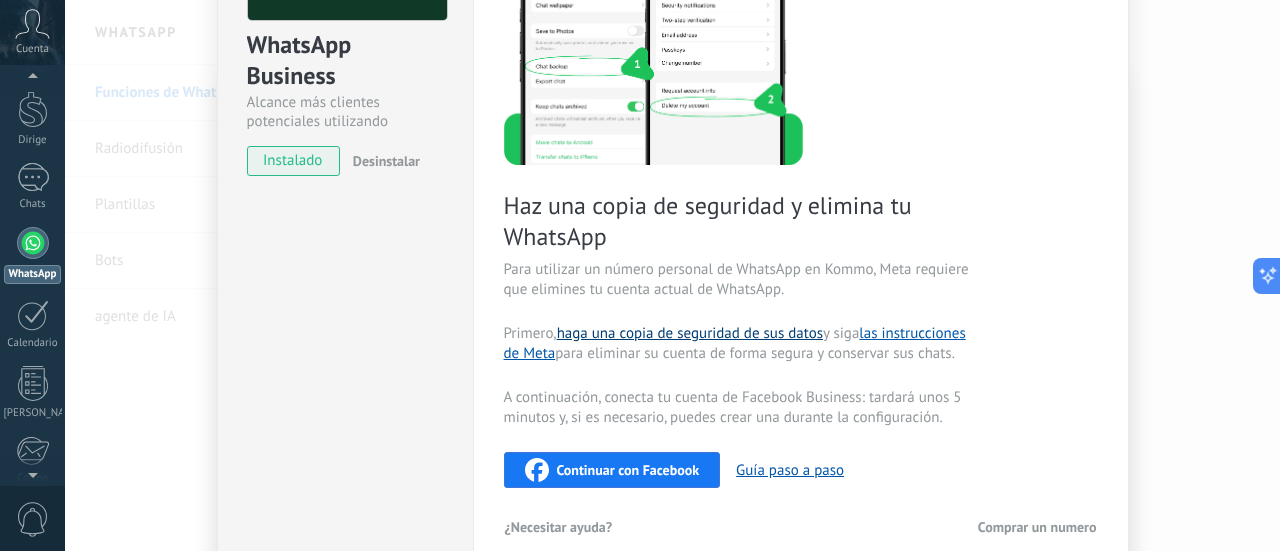 click on "haga una copia de seguridad de sus datos" at bounding box center (690, 333) 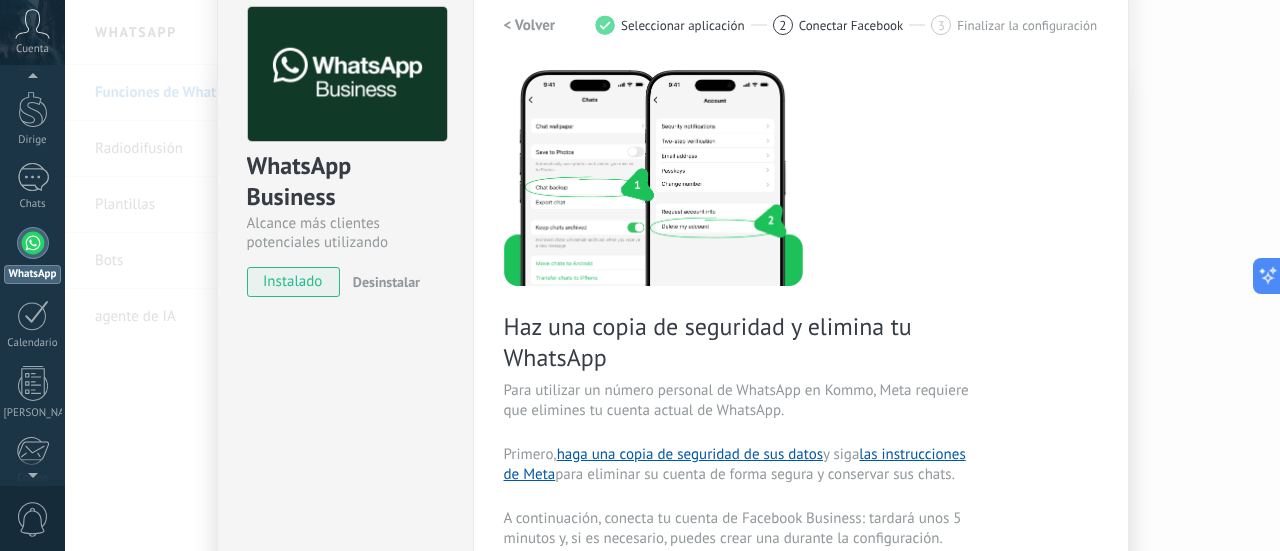 scroll, scrollTop: 0, scrollLeft: 0, axis: both 